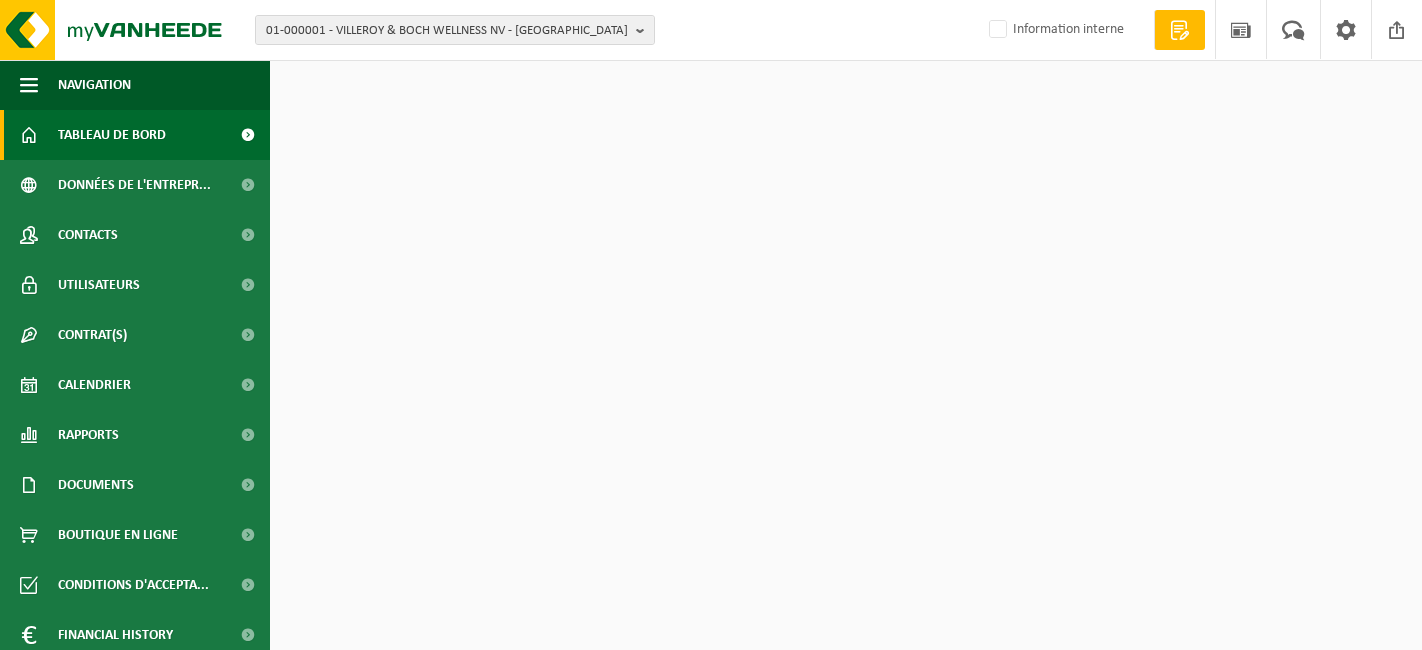 scroll, scrollTop: 0, scrollLeft: 0, axis: both 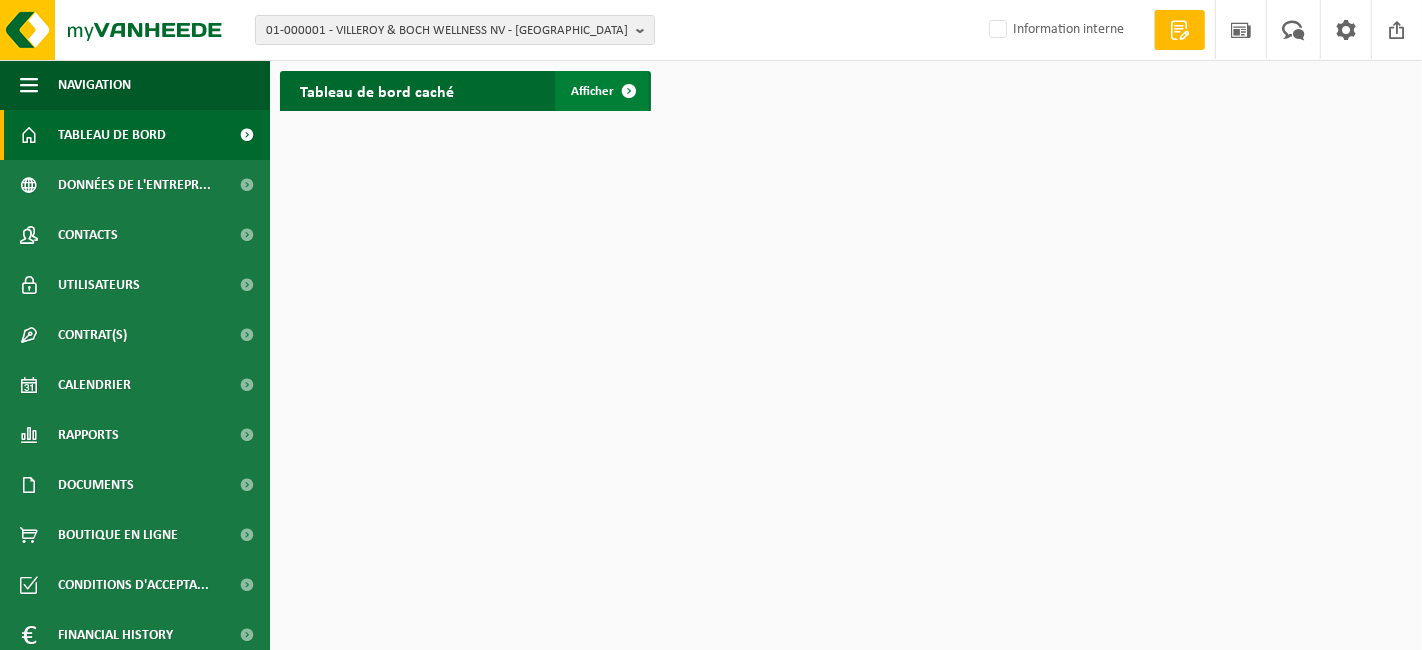click on "Afficher" at bounding box center (602, 91) 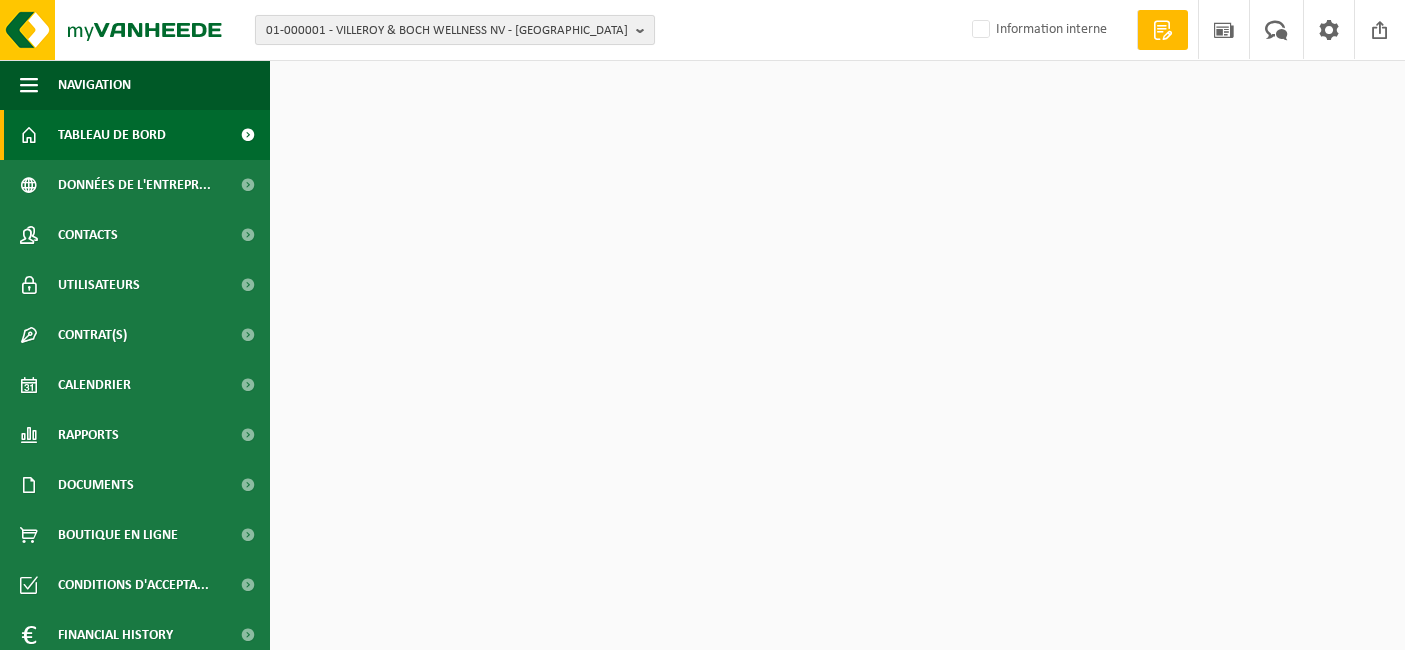 scroll, scrollTop: 0, scrollLeft: 0, axis: both 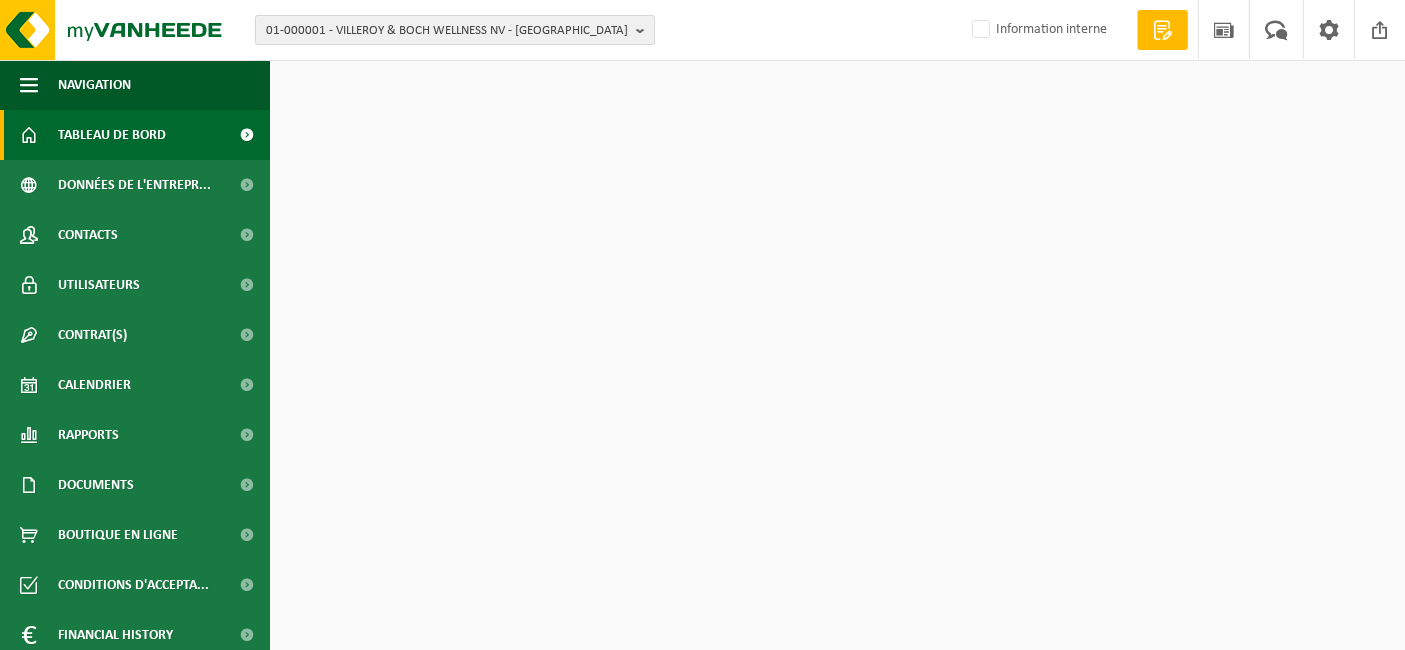 click on "01-000001 - VILLEROY & BOCH WELLNESS NV - [GEOGRAPHIC_DATA]" at bounding box center (447, 31) 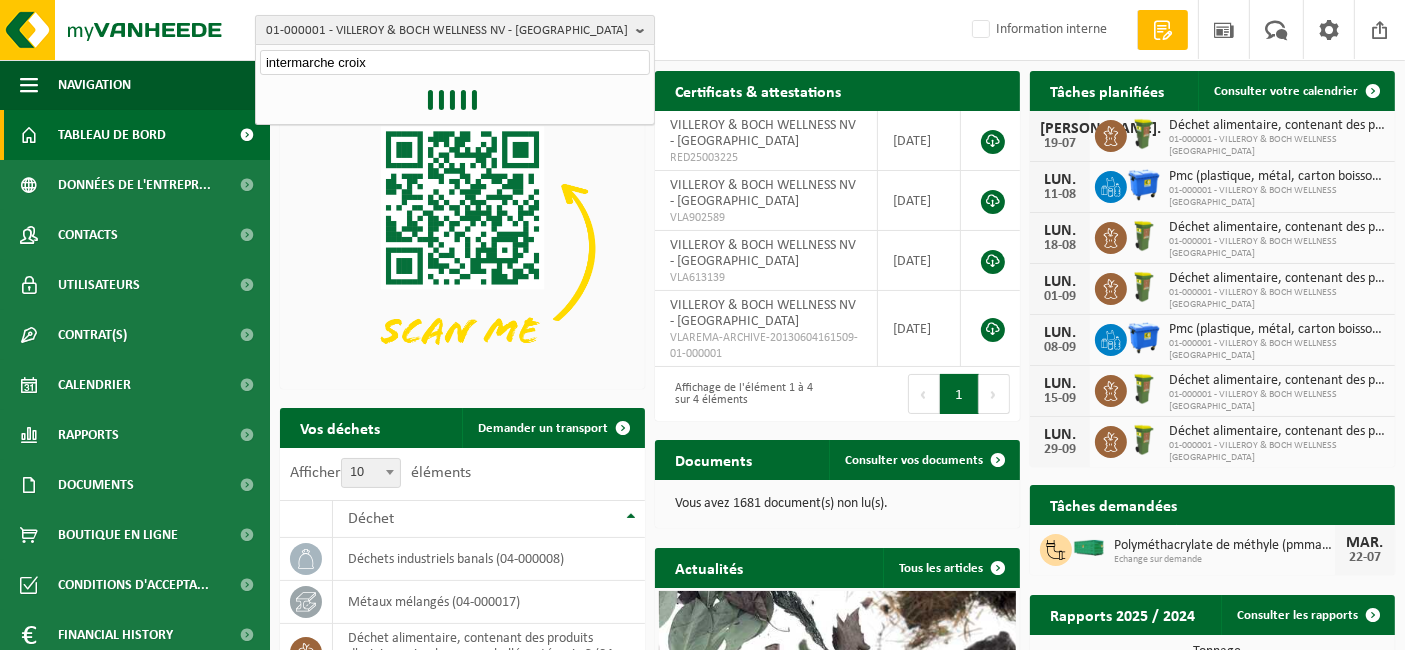 type on "intermarche croix" 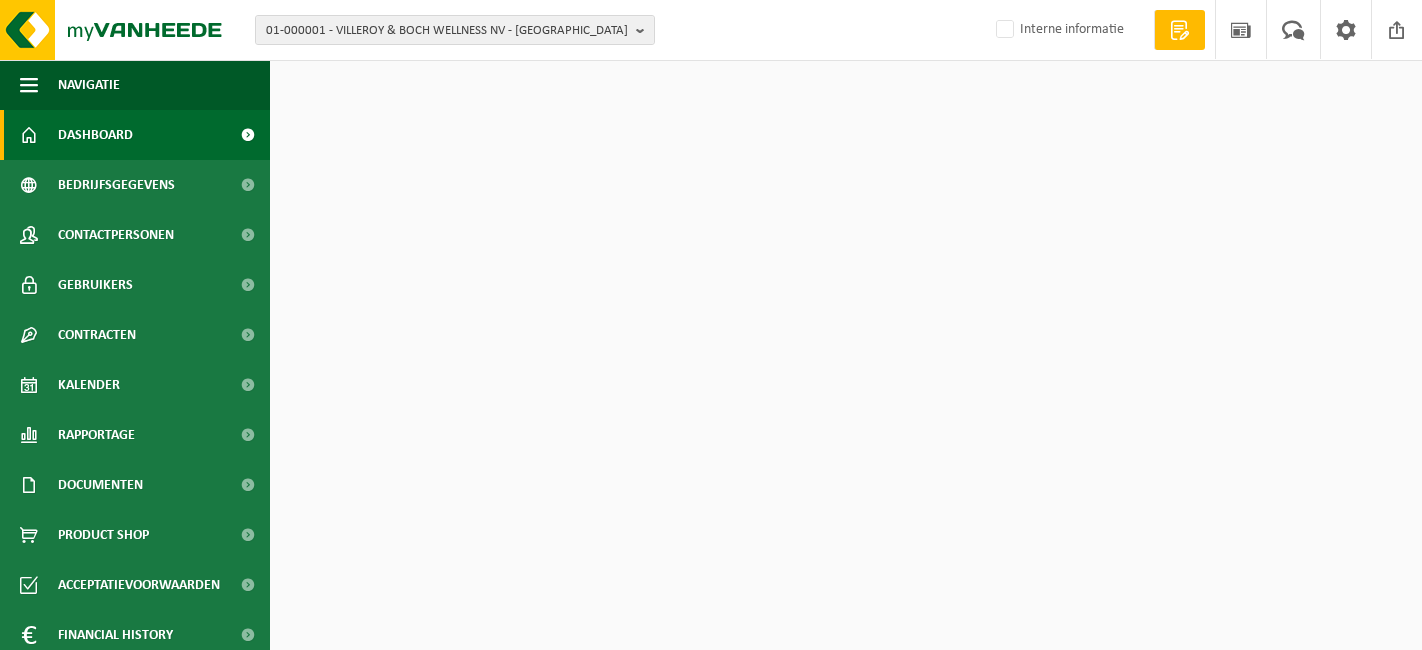 scroll, scrollTop: 0, scrollLeft: 0, axis: both 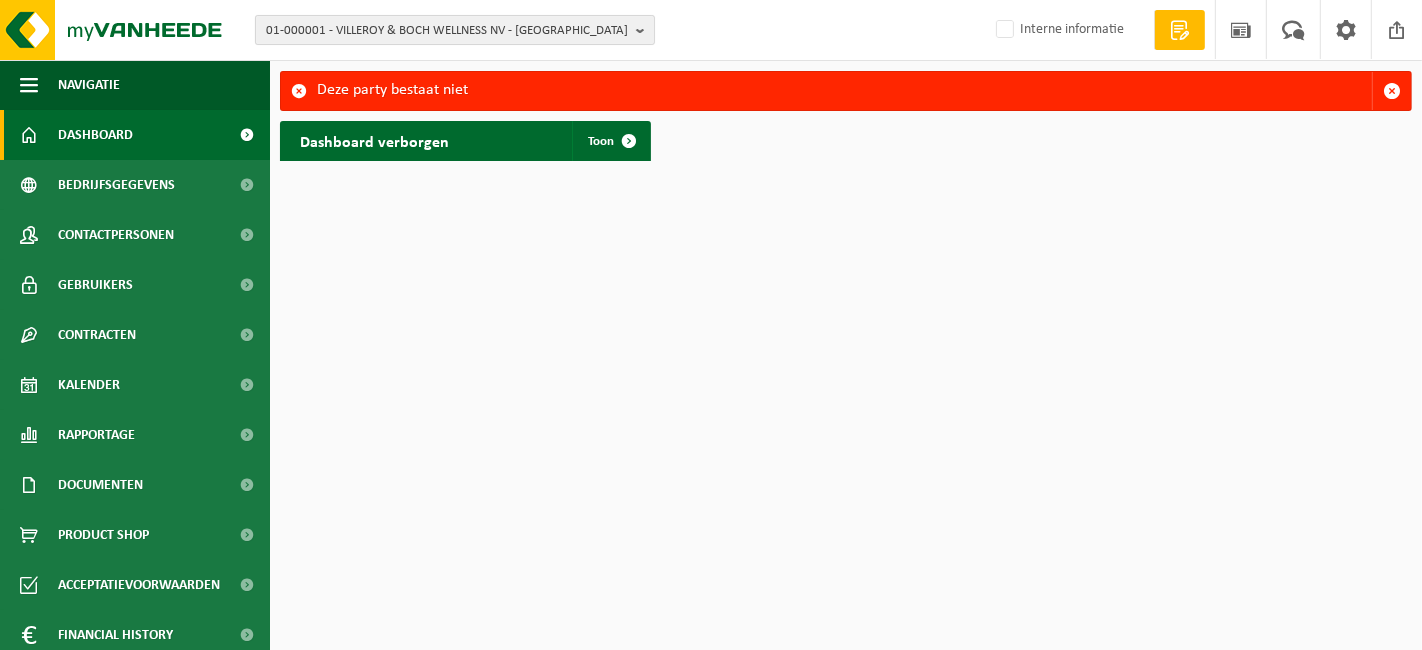click on "01-000001 - VILLEROY & BOCH WELLNESS NV - ROESELARE" at bounding box center (447, 31) 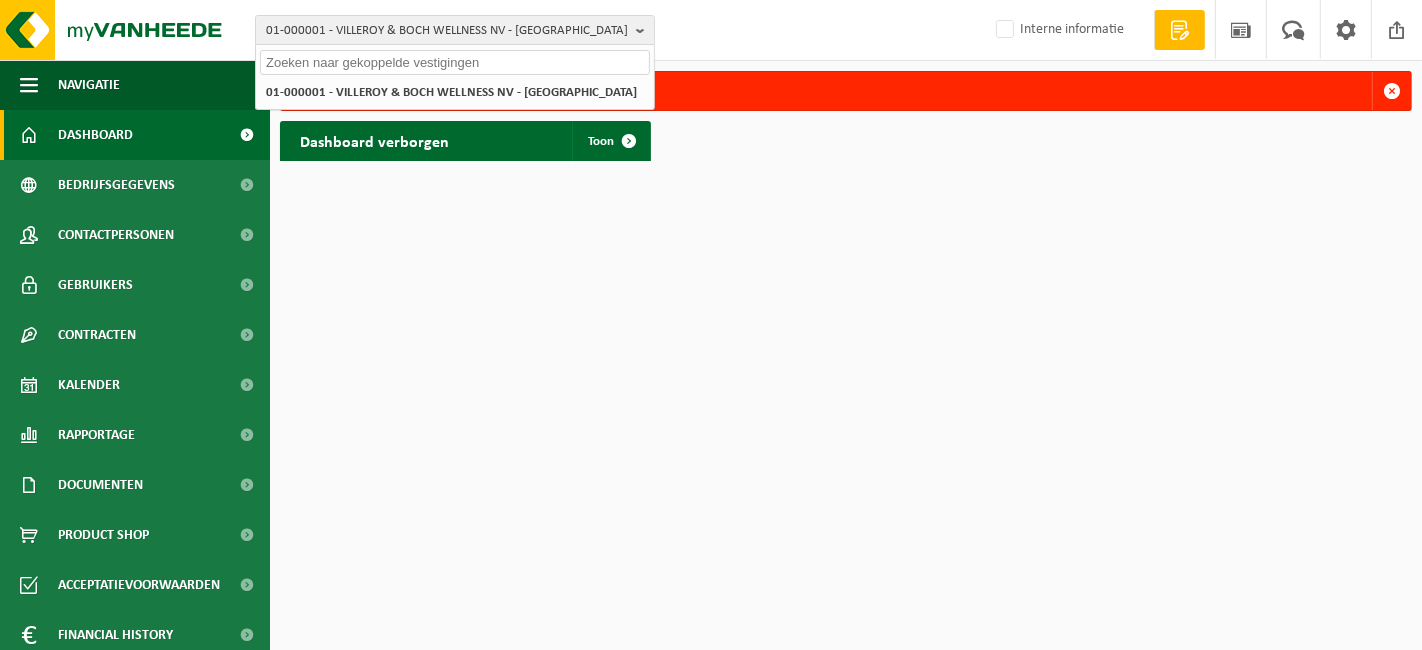 click on "01-000001 - VILLEROY & BOCH WELLNESS NV - ROESELARE                           01-000001 - VILLEROY & BOCH WELLNESS NV - ROESELARE                                         Interne informatie      Welkom  KARIM DELLIDJ         Offerte aanvragen         Nieuws         Uw feedback               Afmelden                     Navigatie                 Offerte aanvragen         Nieuws         Uw feedback               Afmelden                 Dashboard               Bedrijfsgegevens               Contactpersonen               Gebruikers               Contracten               Actieve contracten             Historiek contracten                 Kalender               Rapportage               In grafiekvorm             In lijstvorm                 Documenten               Facturen             Documenten                 Product Shop               Acceptatievoorwaarden               Financial History               In grafiekvorm             In lijstvorm               I   Interne modules" at bounding box center [711, 325] 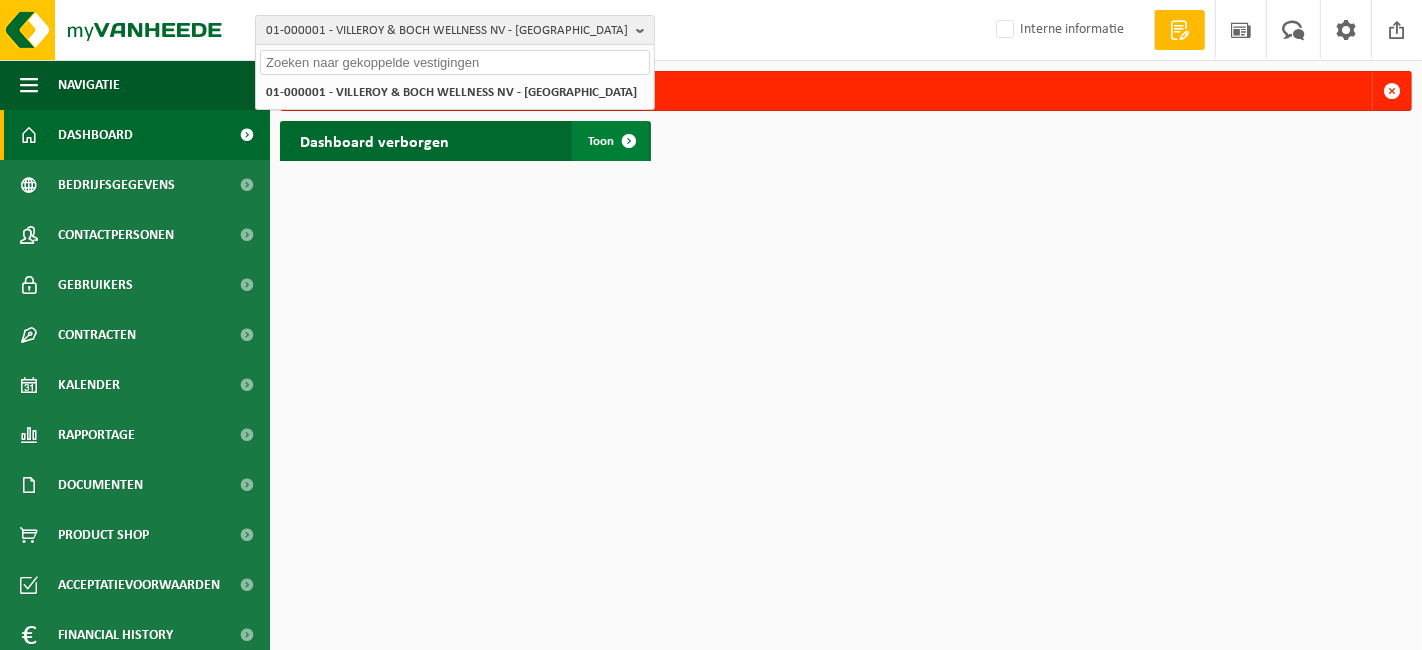 click at bounding box center [629, 141] 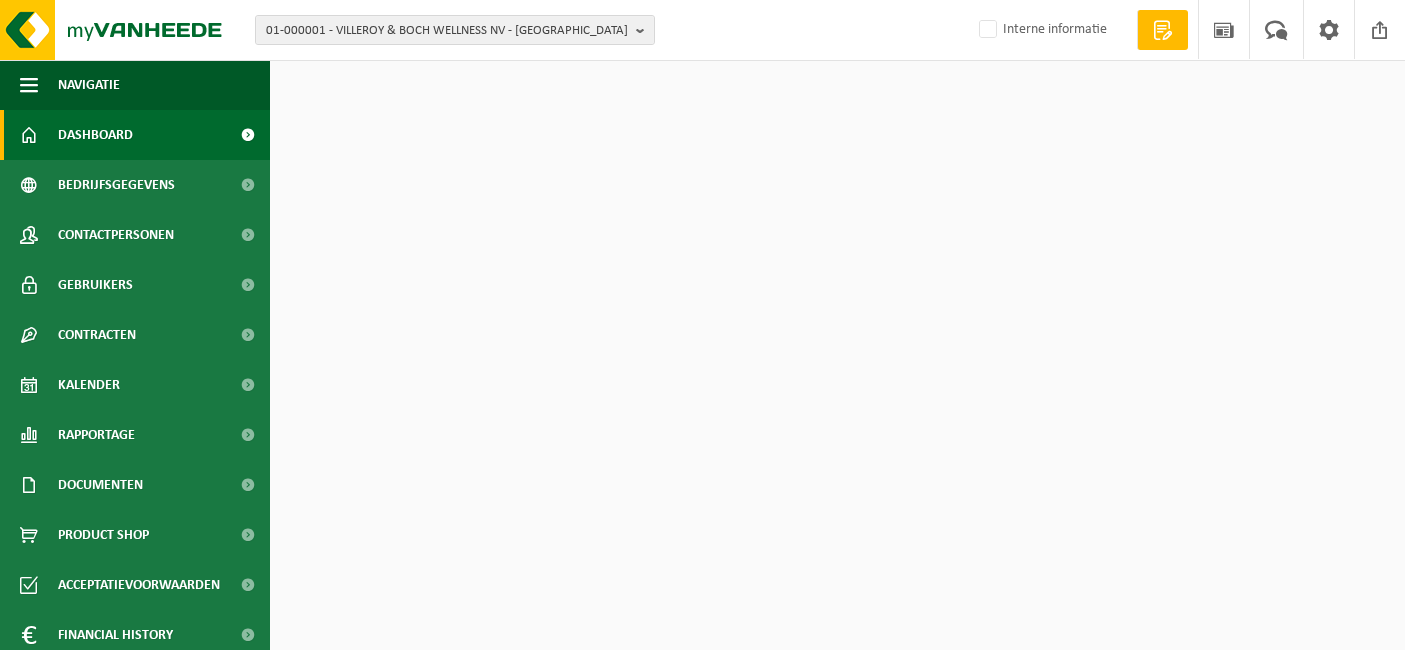 scroll, scrollTop: 0, scrollLeft: 0, axis: both 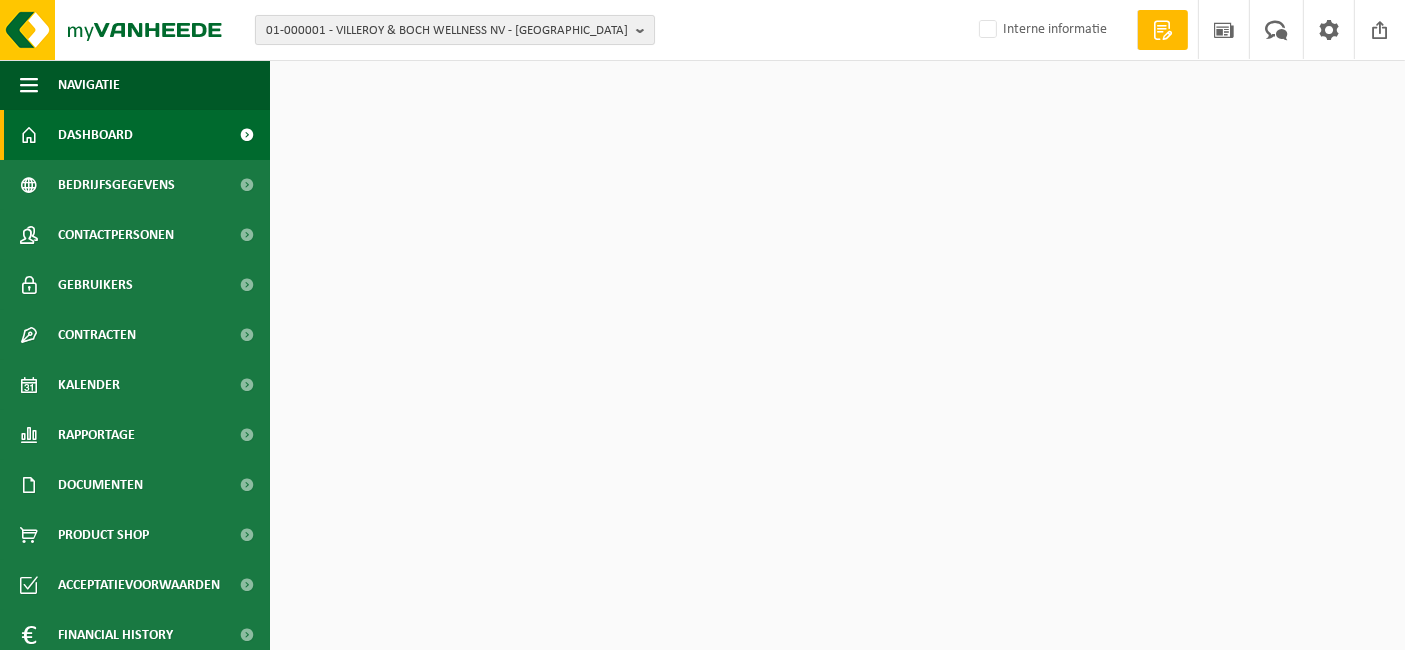 click on "01-000001 - VILLEROY & BOCH WELLNESS NV - [GEOGRAPHIC_DATA]" at bounding box center (447, 31) 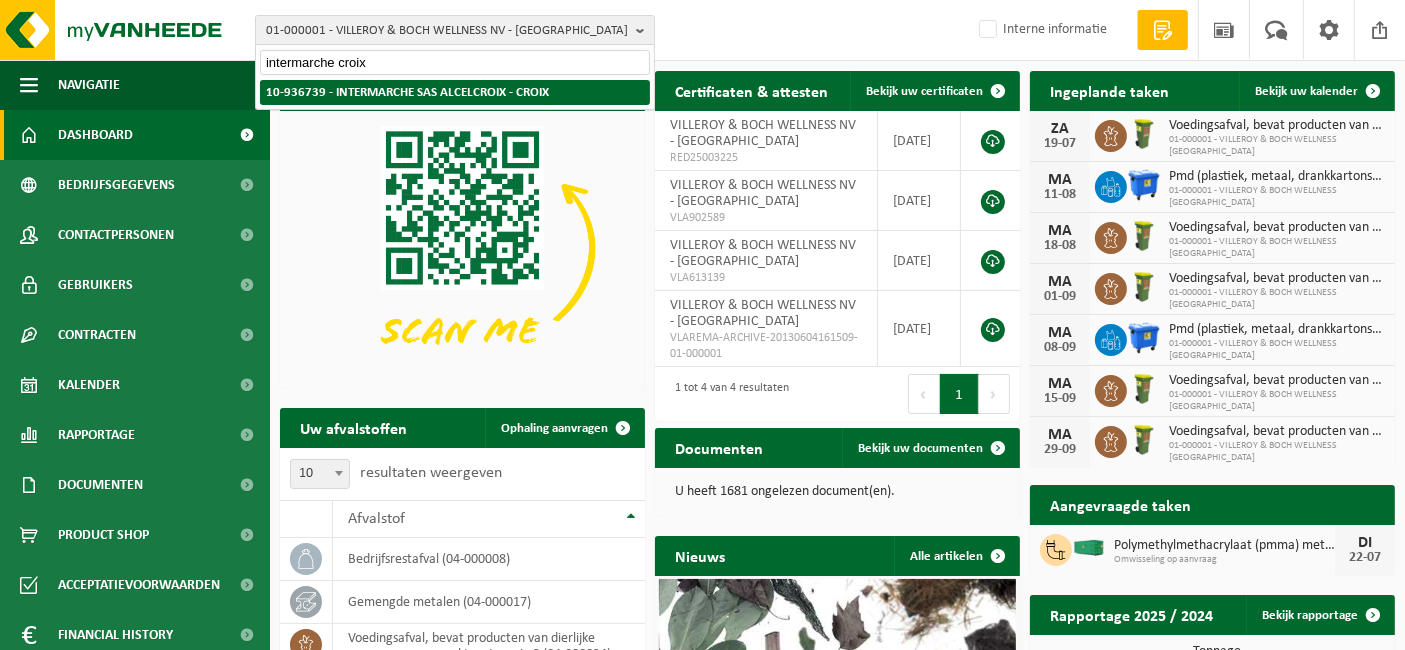 type on "intermarche croix" 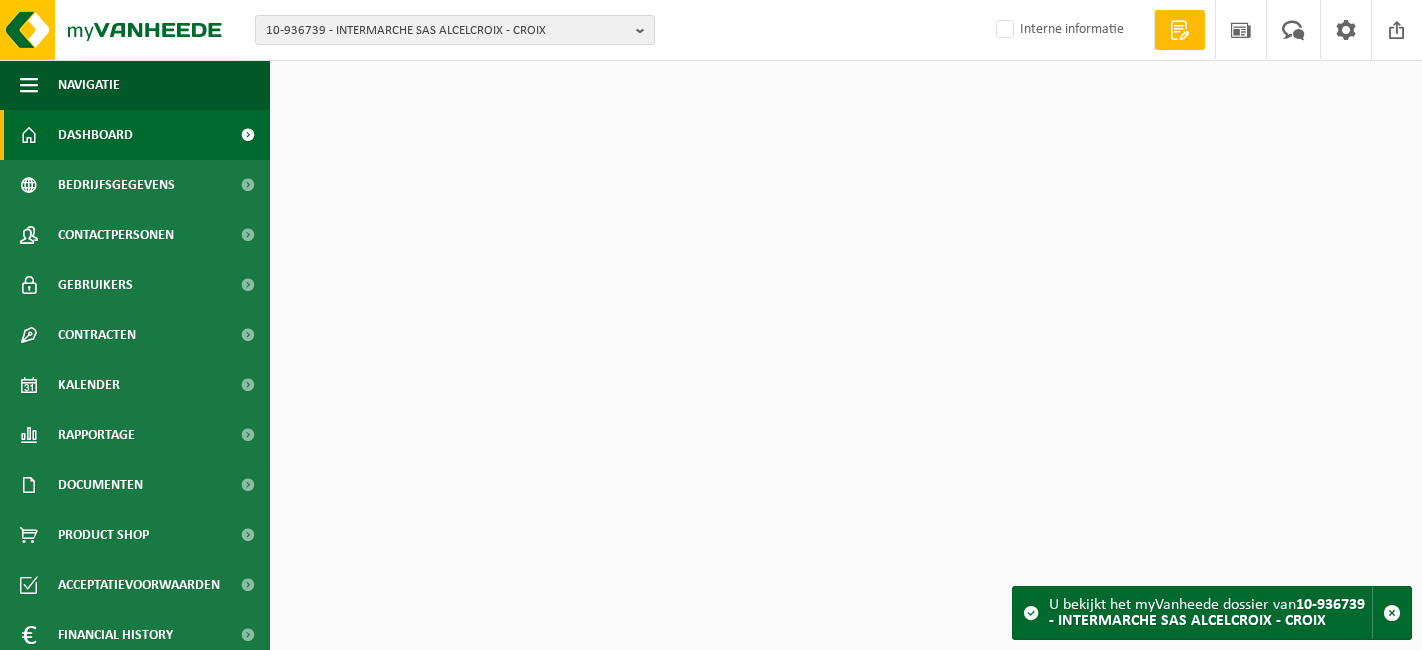 scroll, scrollTop: 0, scrollLeft: 0, axis: both 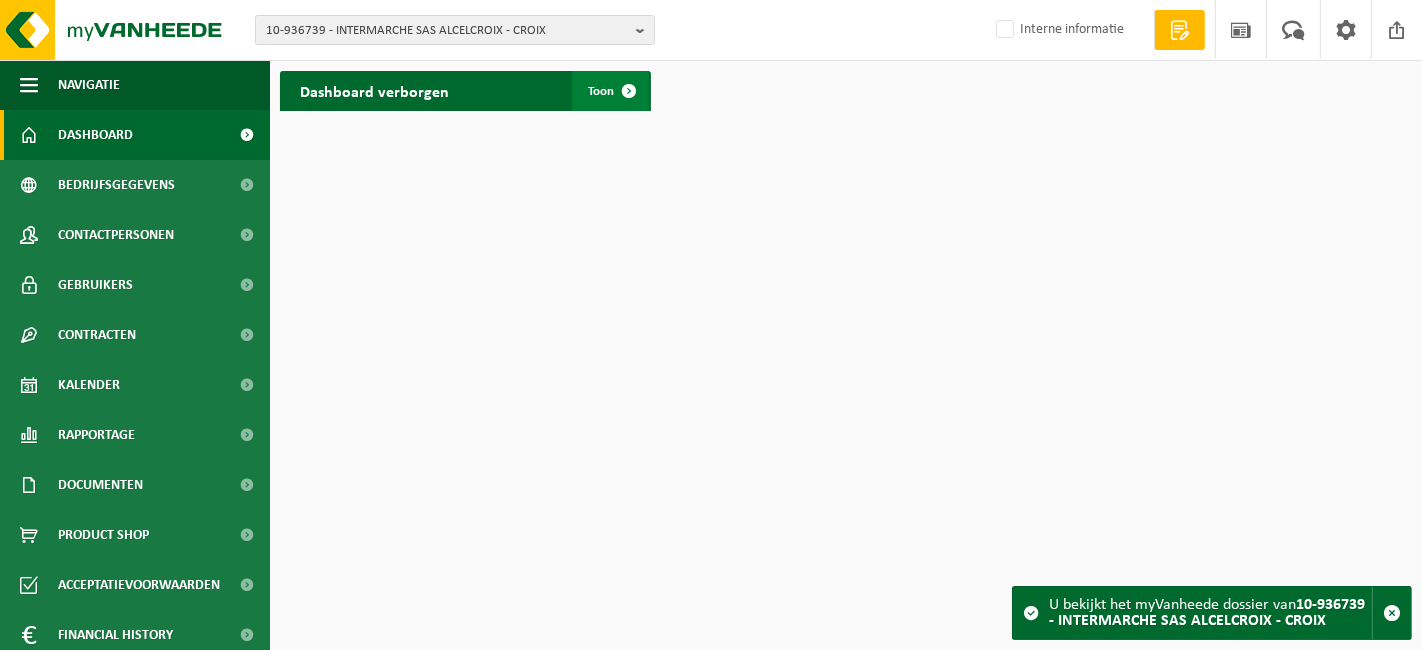 click at bounding box center [629, 91] 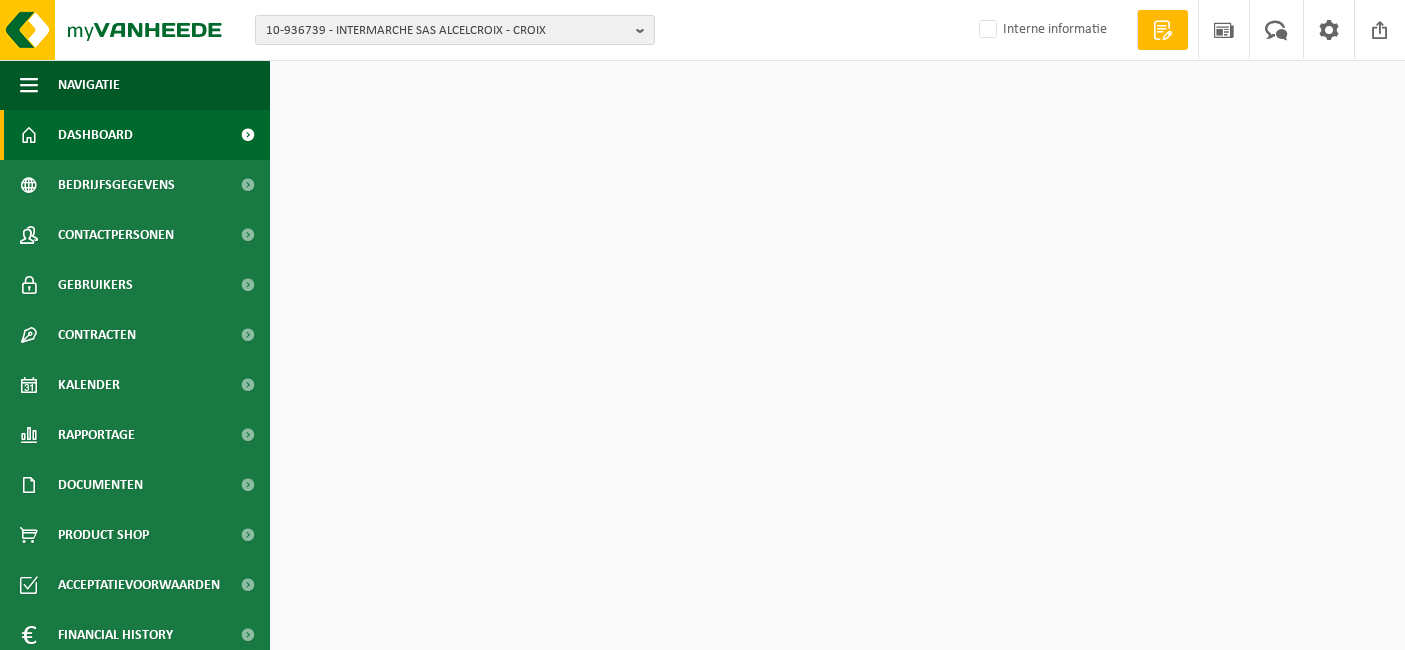 scroll, scrollTop: 0, scrollLeft: 0, axis: both 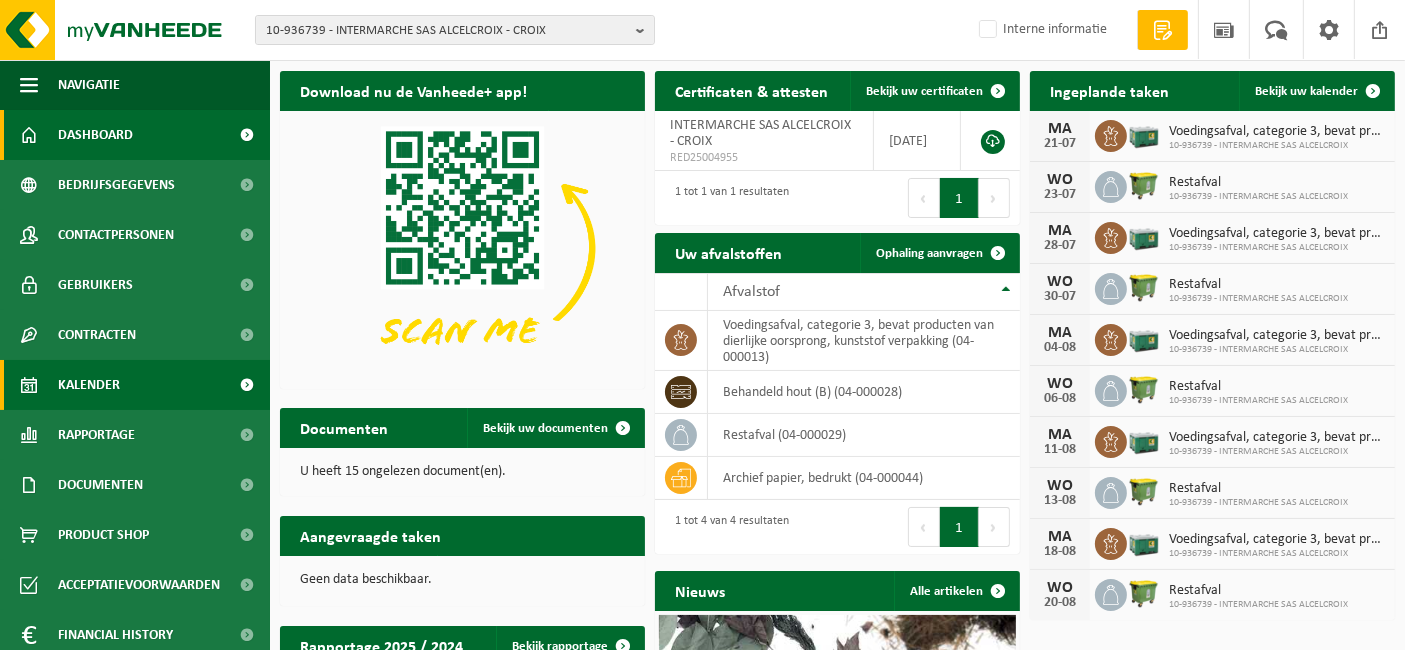 click on "Kalender" at bounding box center [89, 385] 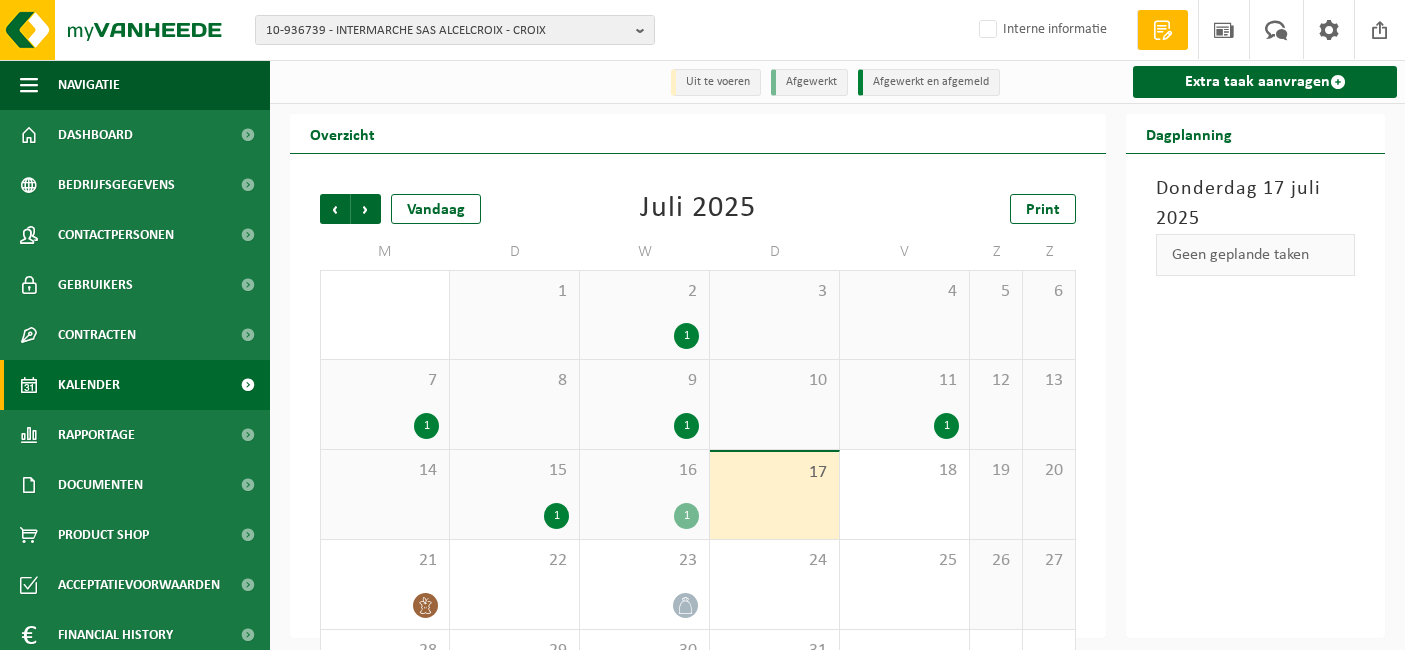 scroll, scrollTop: 0, scrollLeft: 0, axis: both 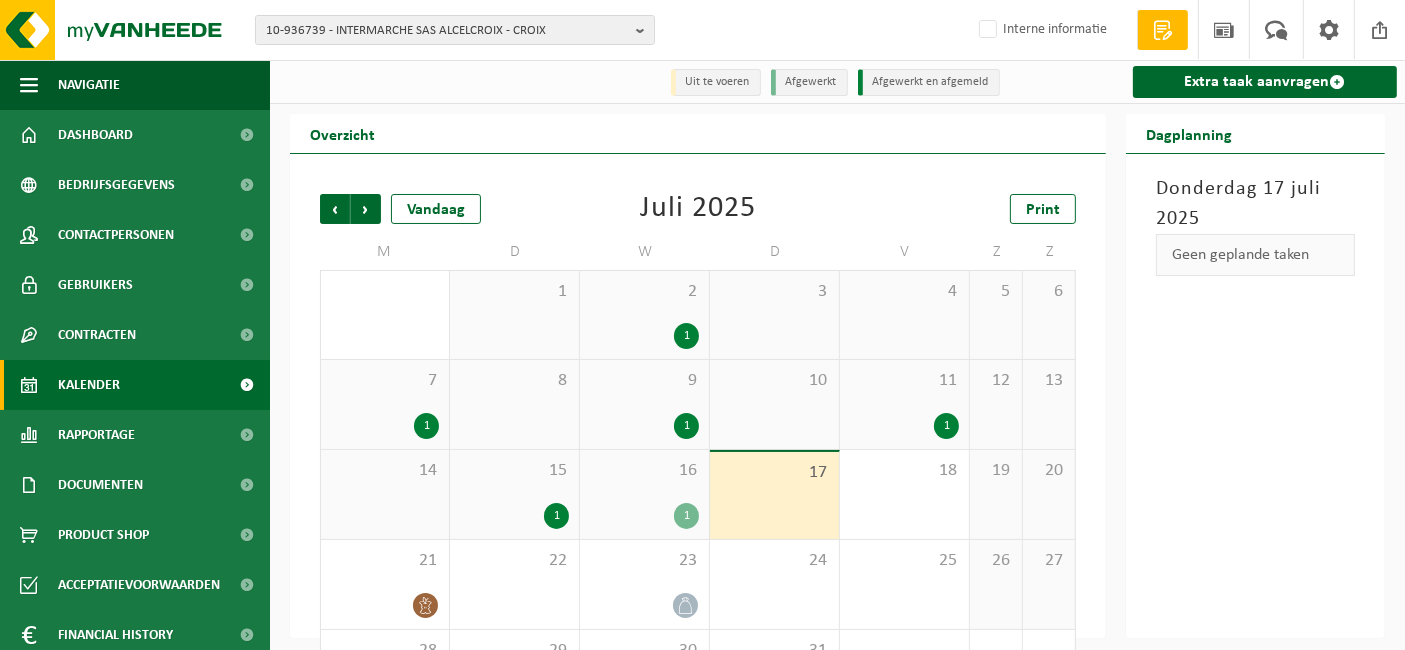 click on "1" at bounding box center (644, 516) 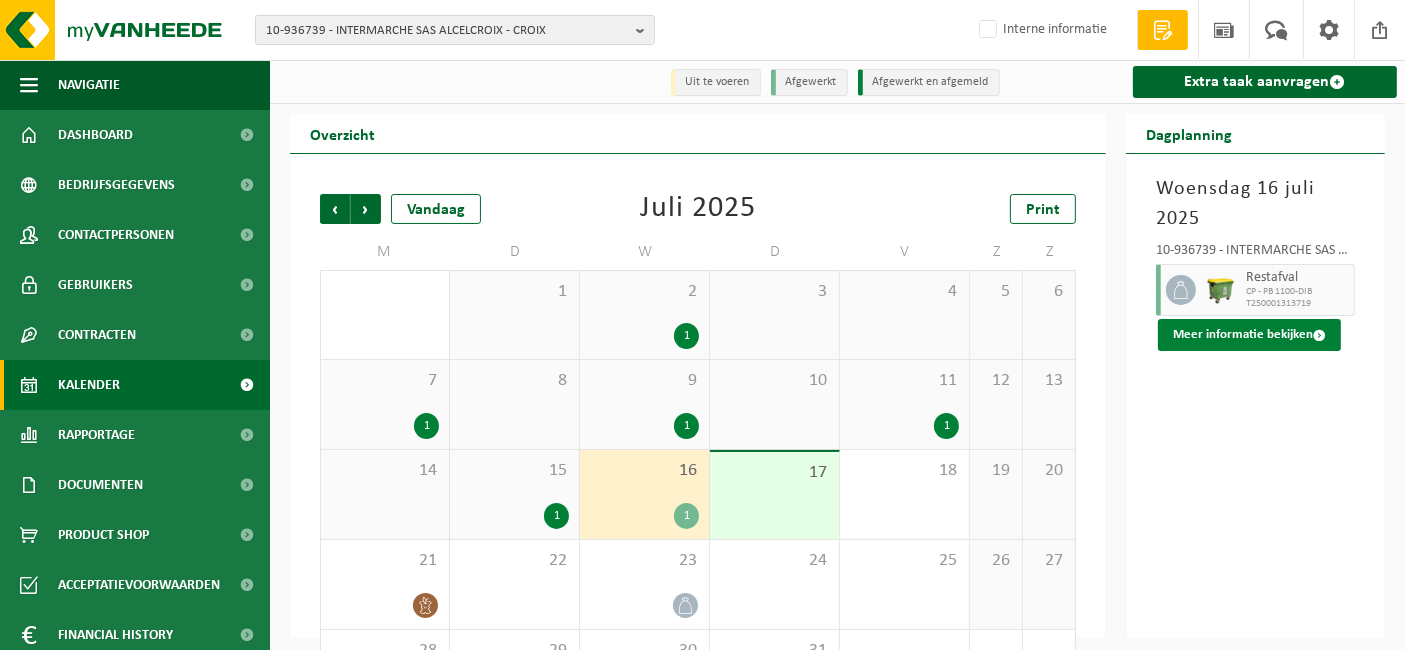 click on "Meer informatie bekijken" at bounding box center (1249, 335) 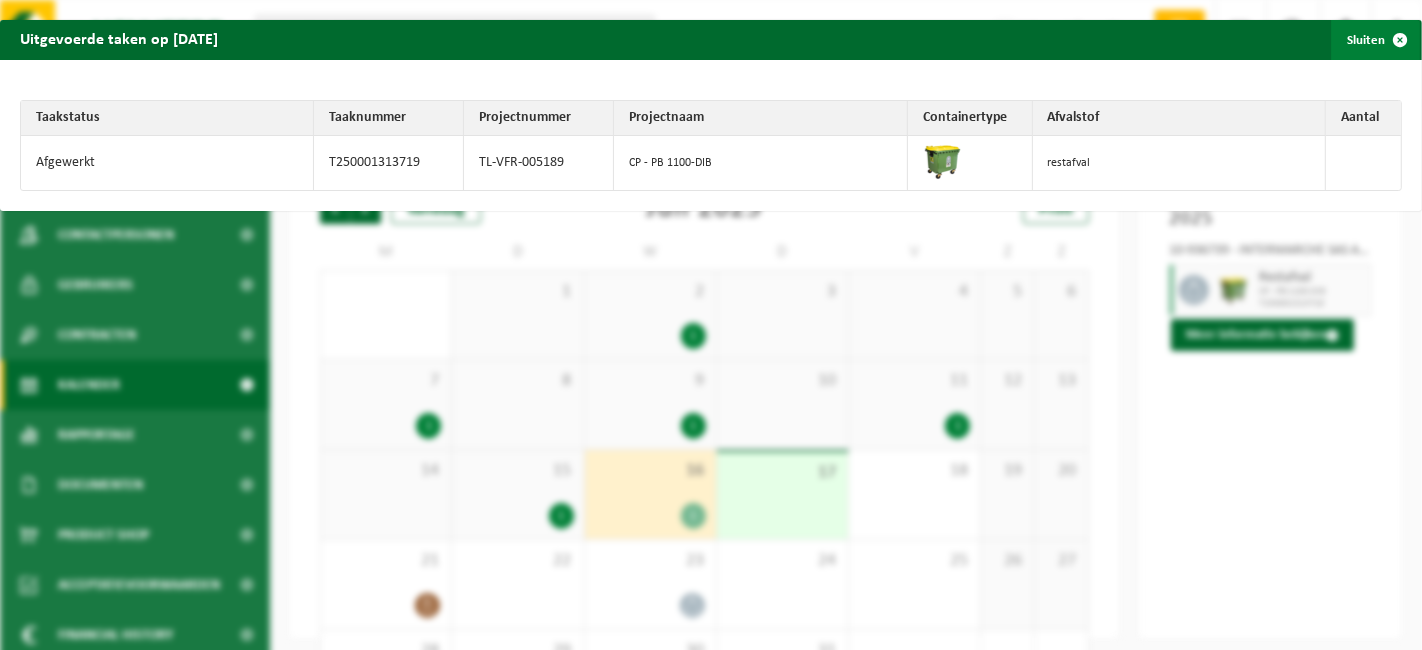 click at bounding box center [1400, 40] 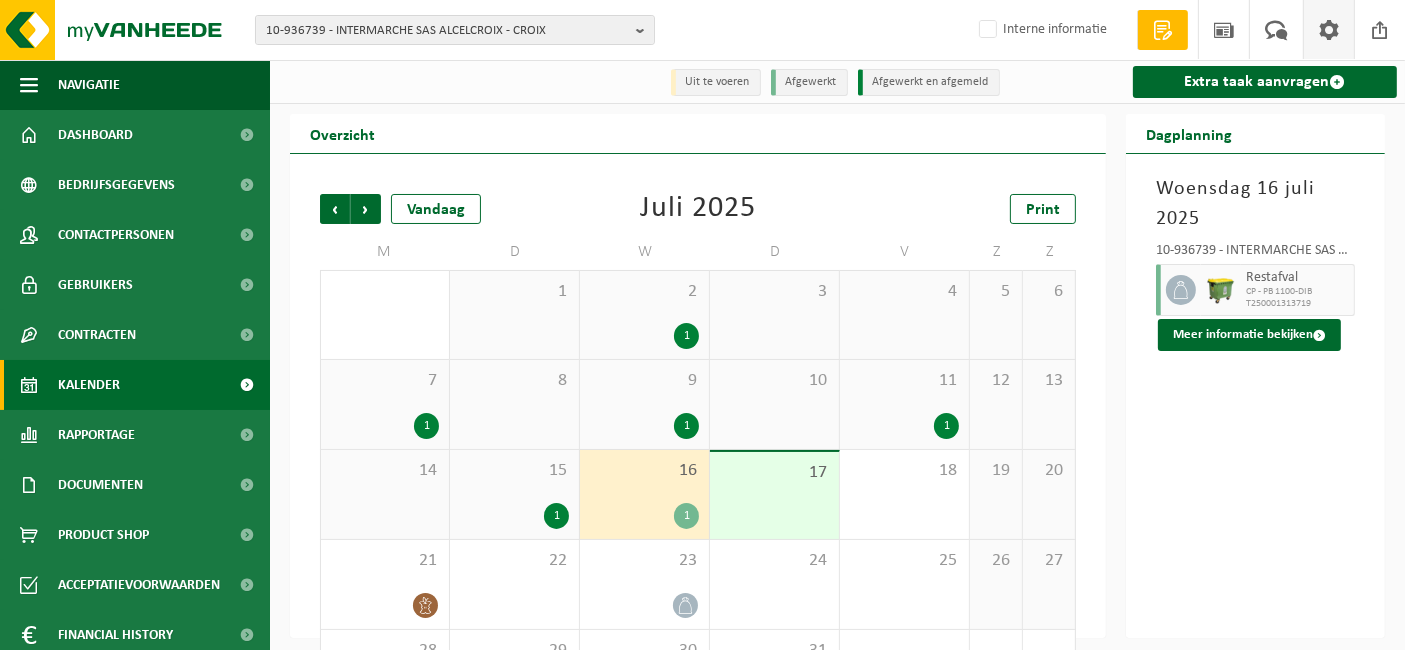 click at bounding box center [1329, 29] 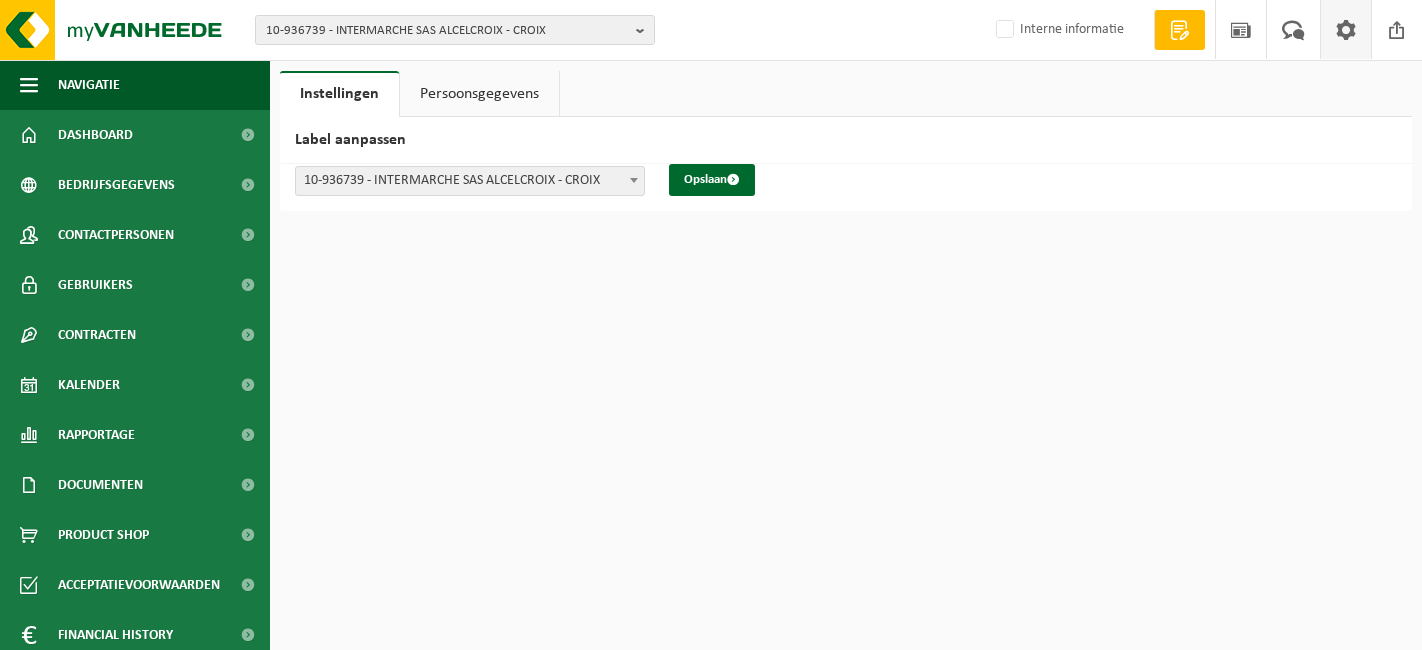 scroll, scrollTop: 0, scrollLeft: 0, axis: both 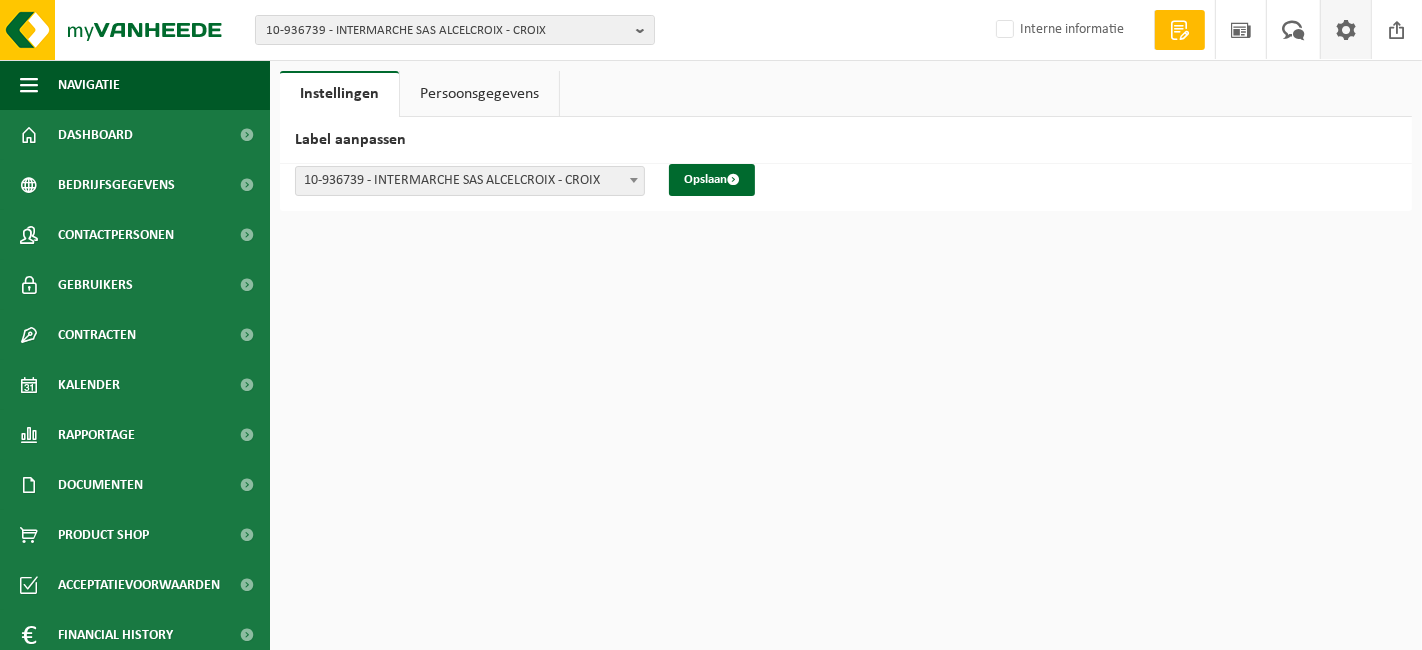 click on "Persoonsgegevens" at bounding box center (479, 94) 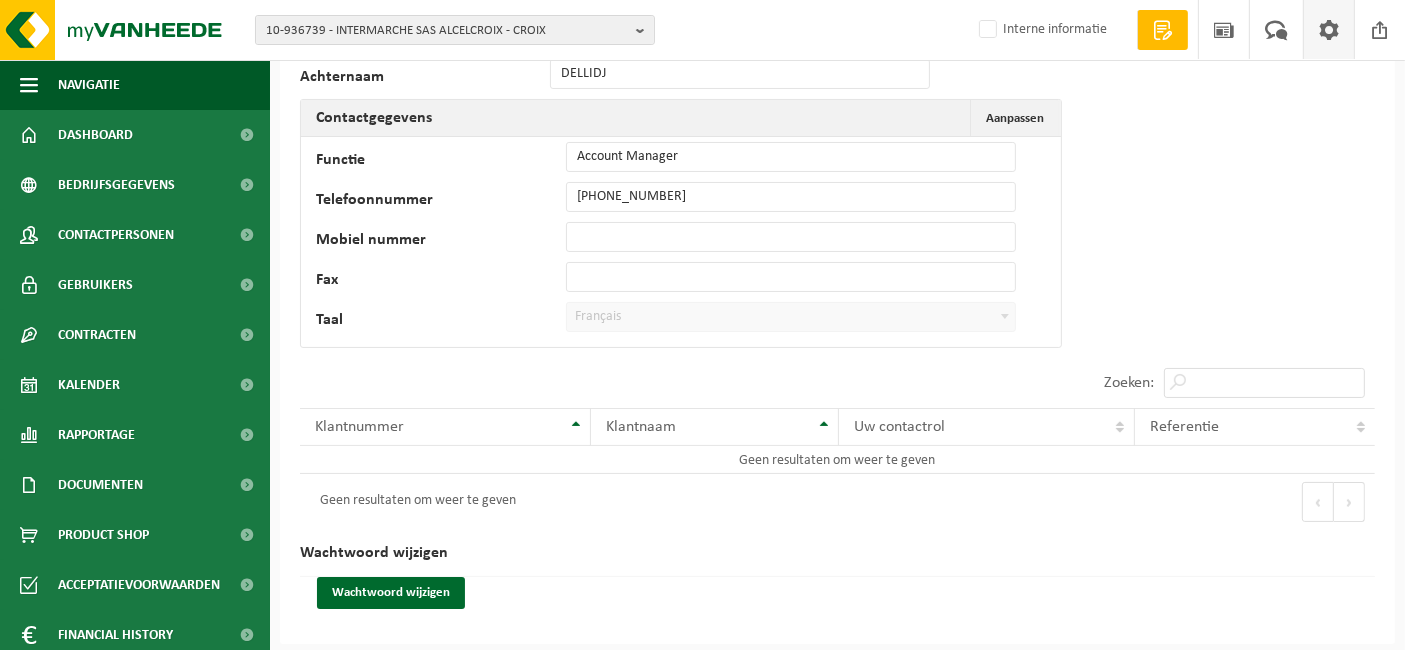 scroll, scrollTop: 0, scrollLeft: 0, axis: both 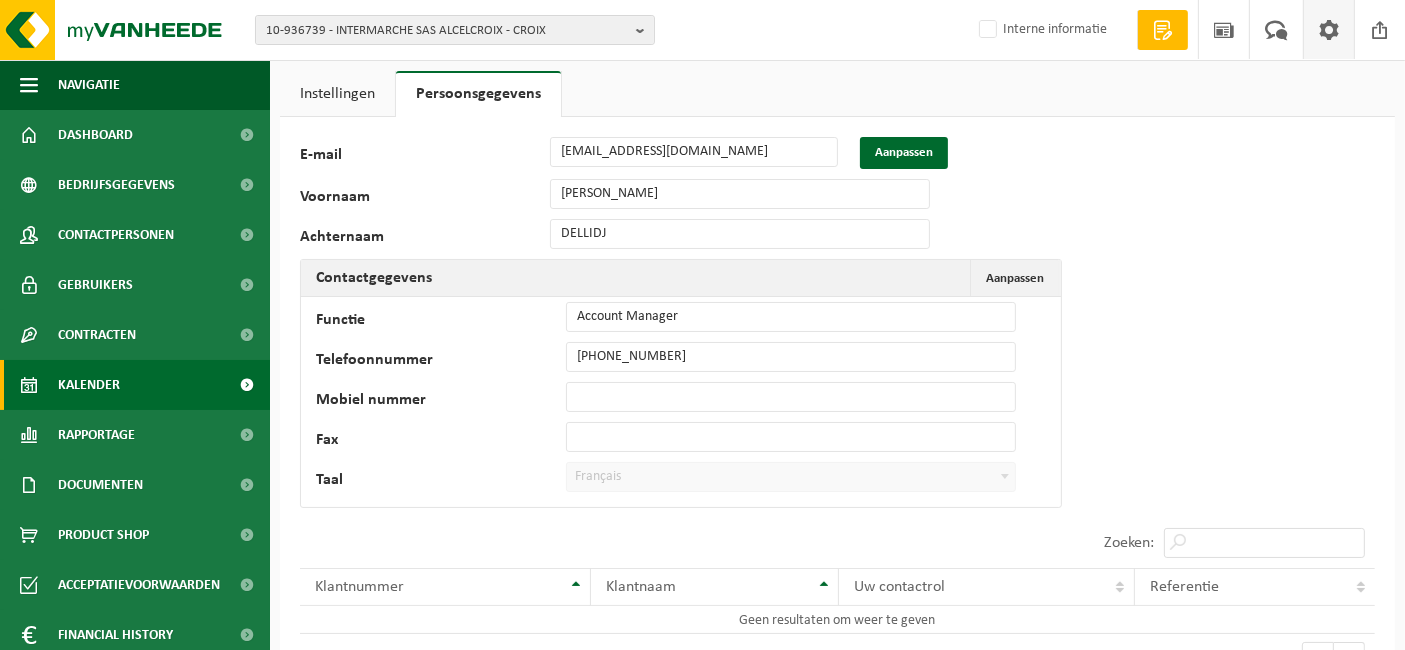 click on "Kalender" at bounding box center [89, 385] 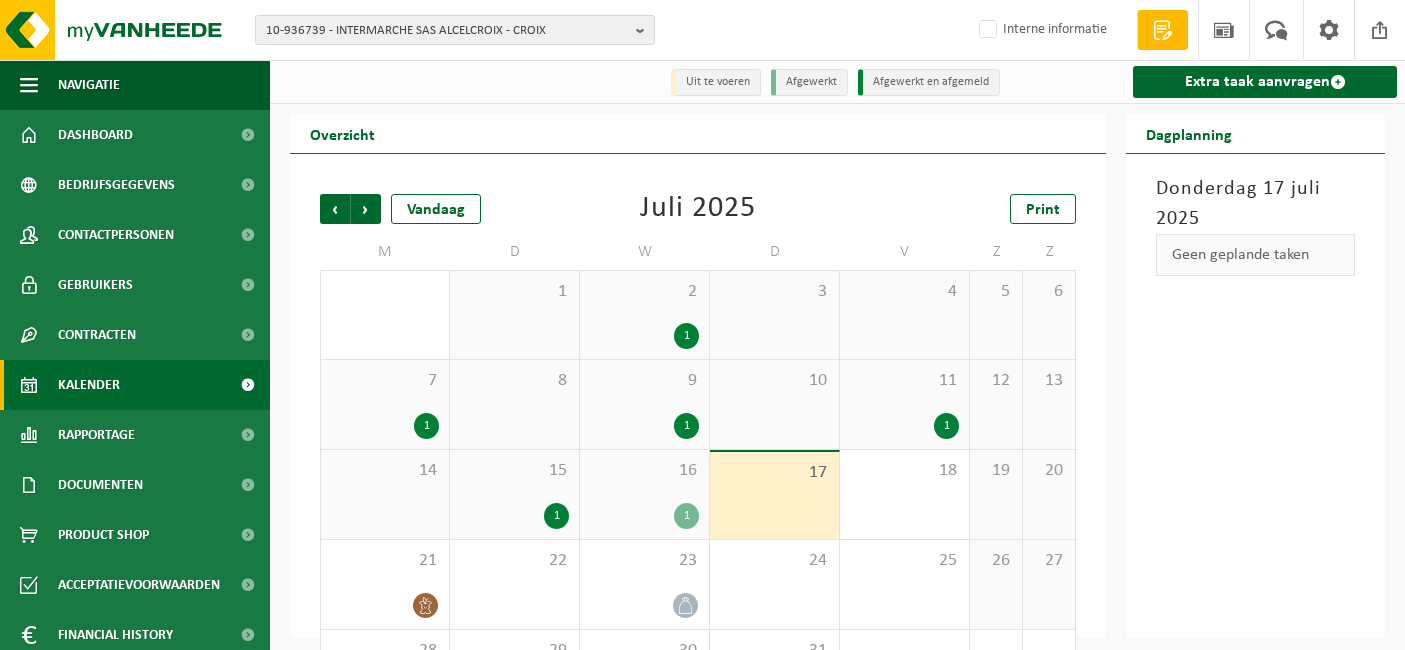 scroll, scrollTop: 0, scrollLeft: 0, axis: both 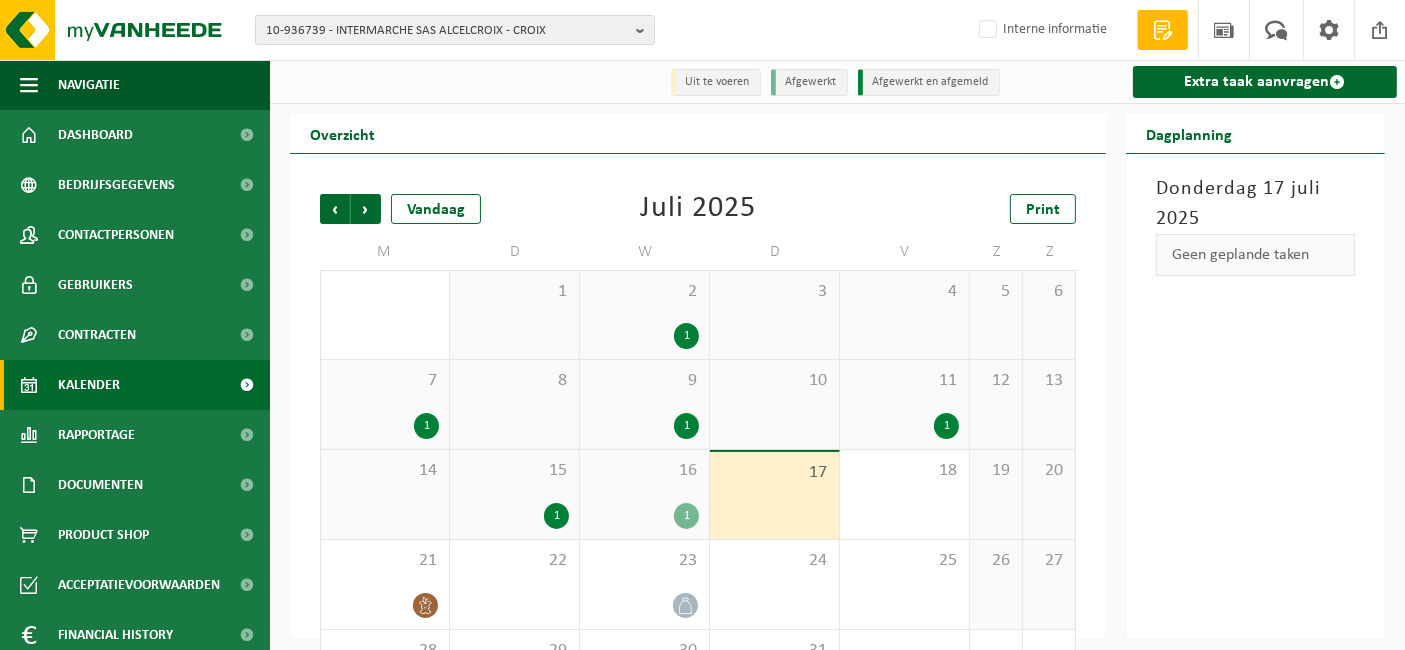 click on "1" at bounding box center (644, 516) 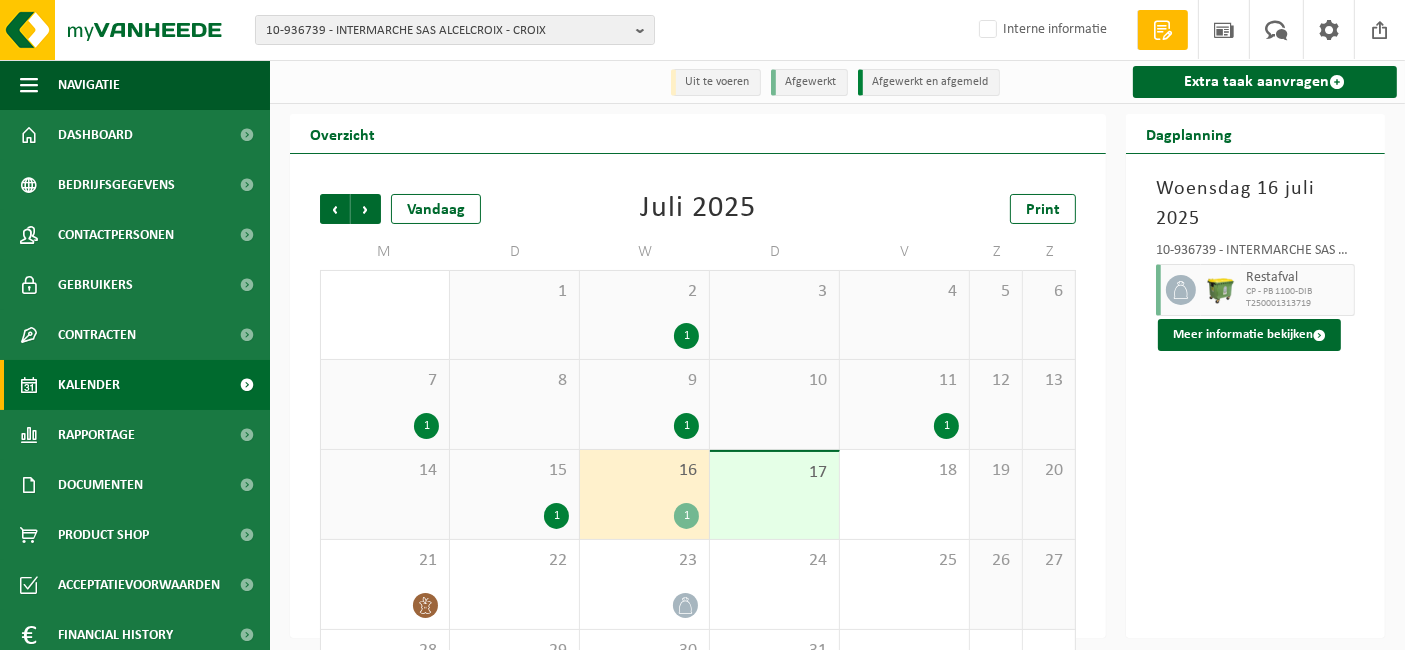 click on "15 1" at bounding box center (514, 494) 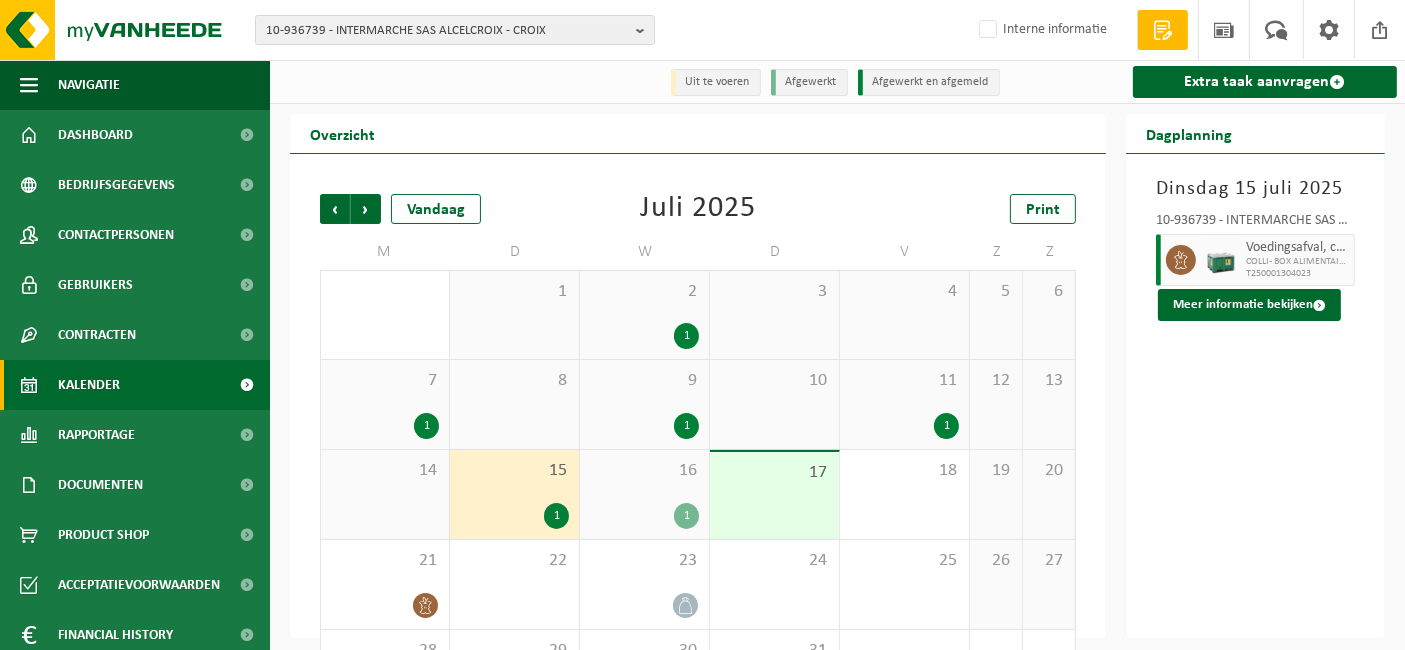 click on "16 1" at bounding box center [644, 494] 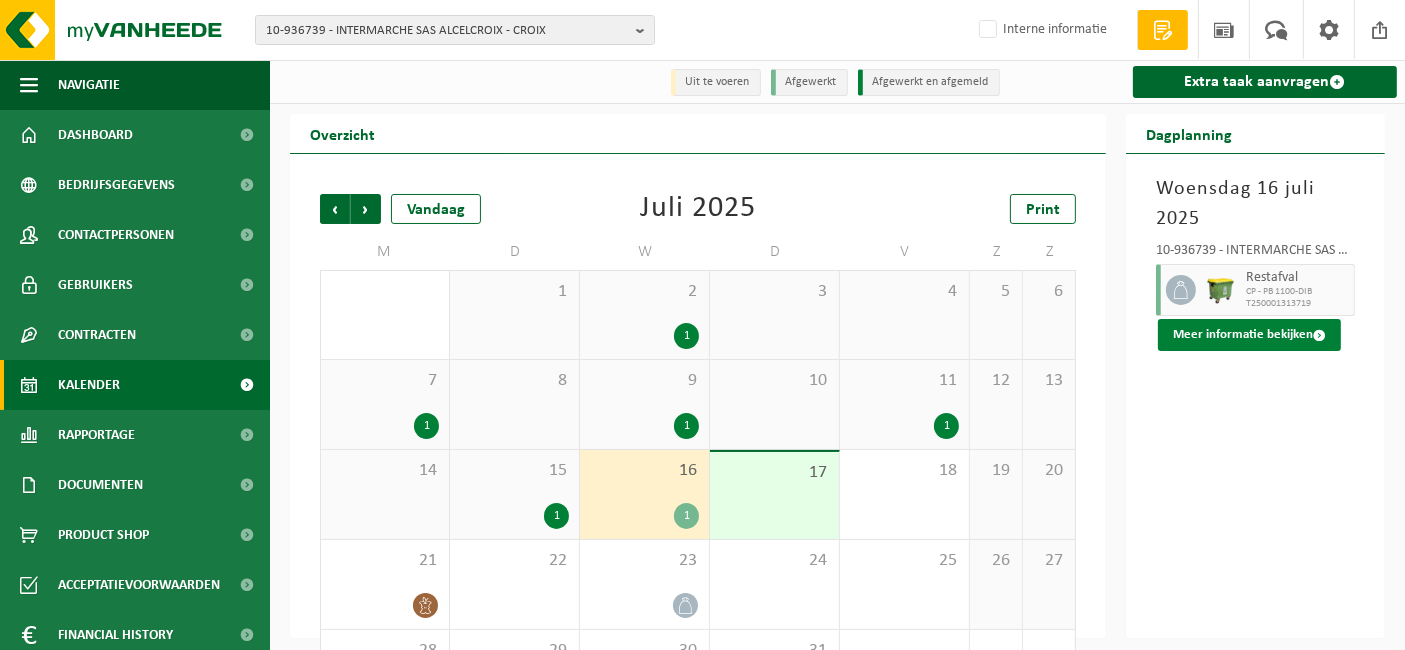 click on "Meer informatie bekijken" at bounding box center (1249, 335) 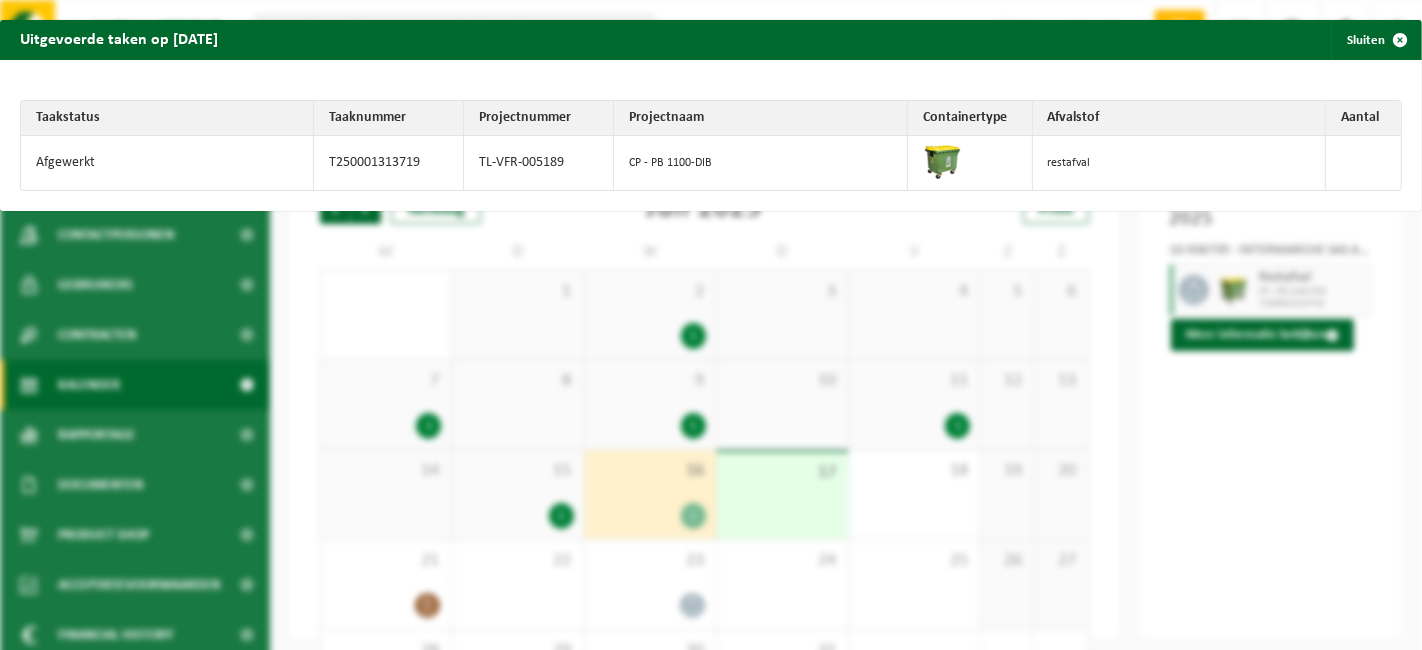 click at bounding box center (1363, 163) 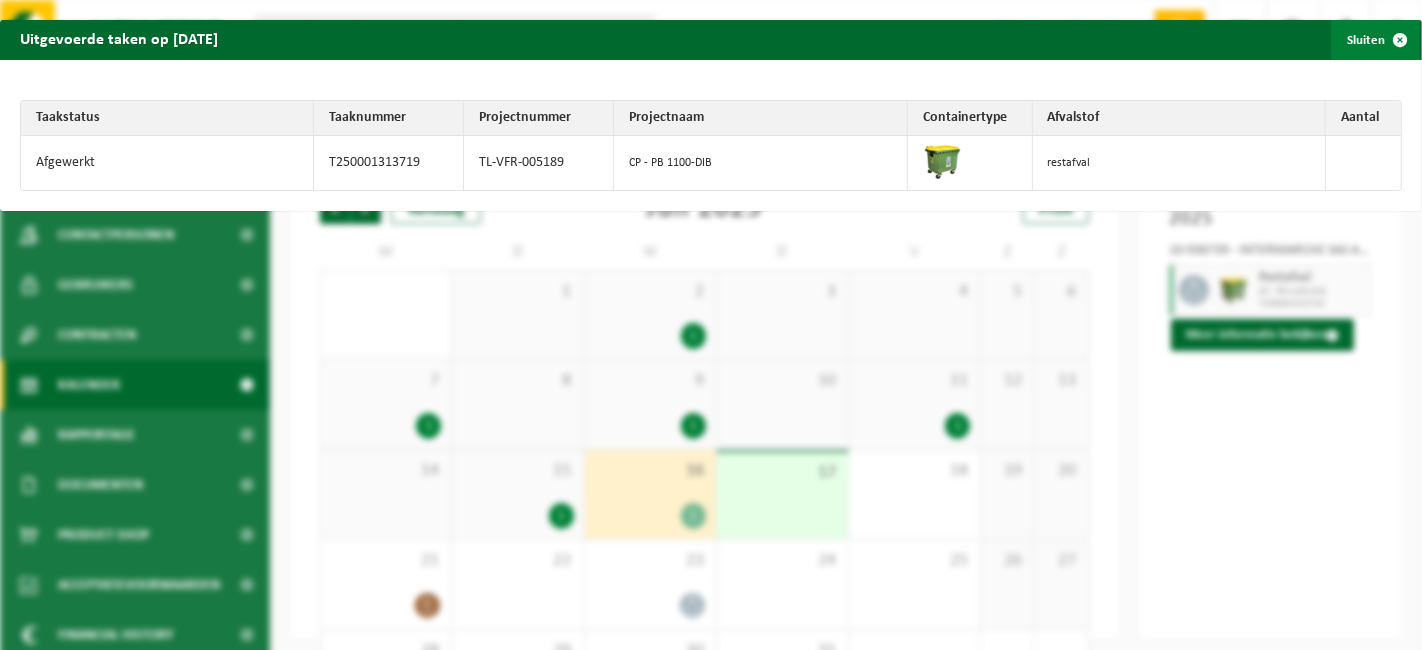 click on "Sluiten" at bounding box center (1375, 40) 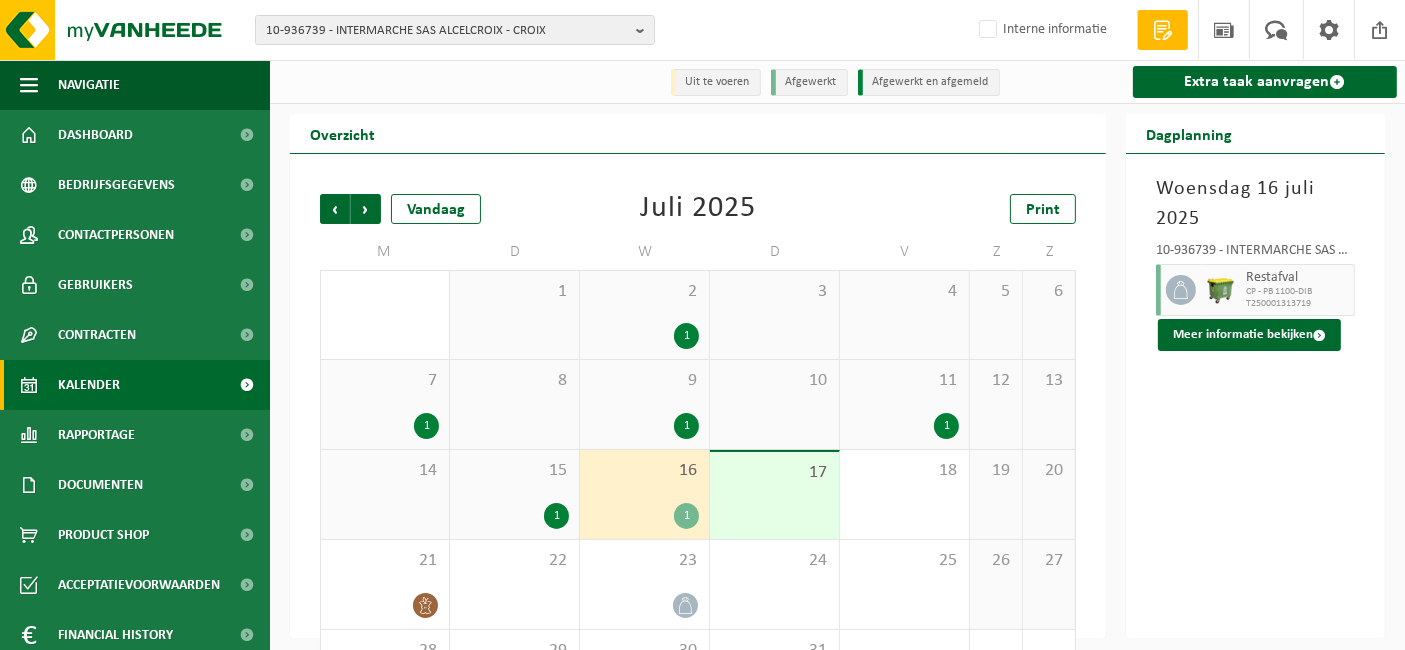 click on "1" at bounding box center [686, 336] 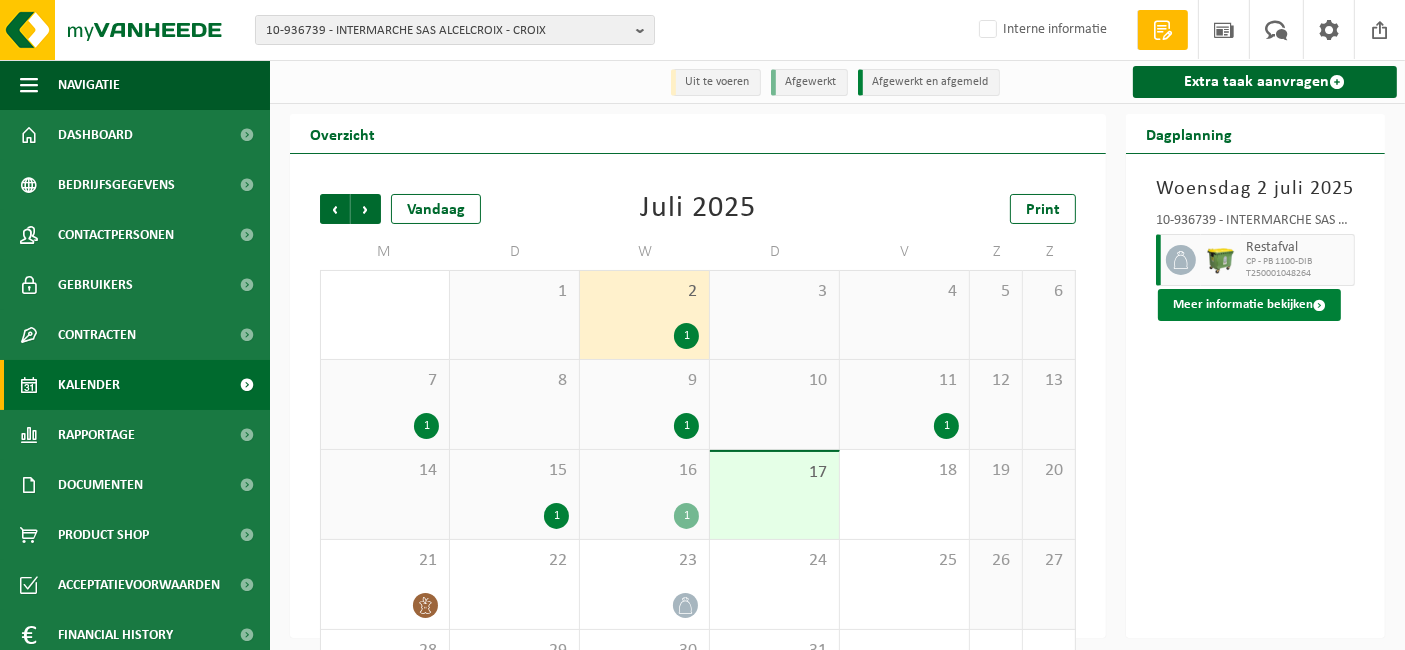 click on "Meer informatie bekijken" at bounding box center [1249, 305] 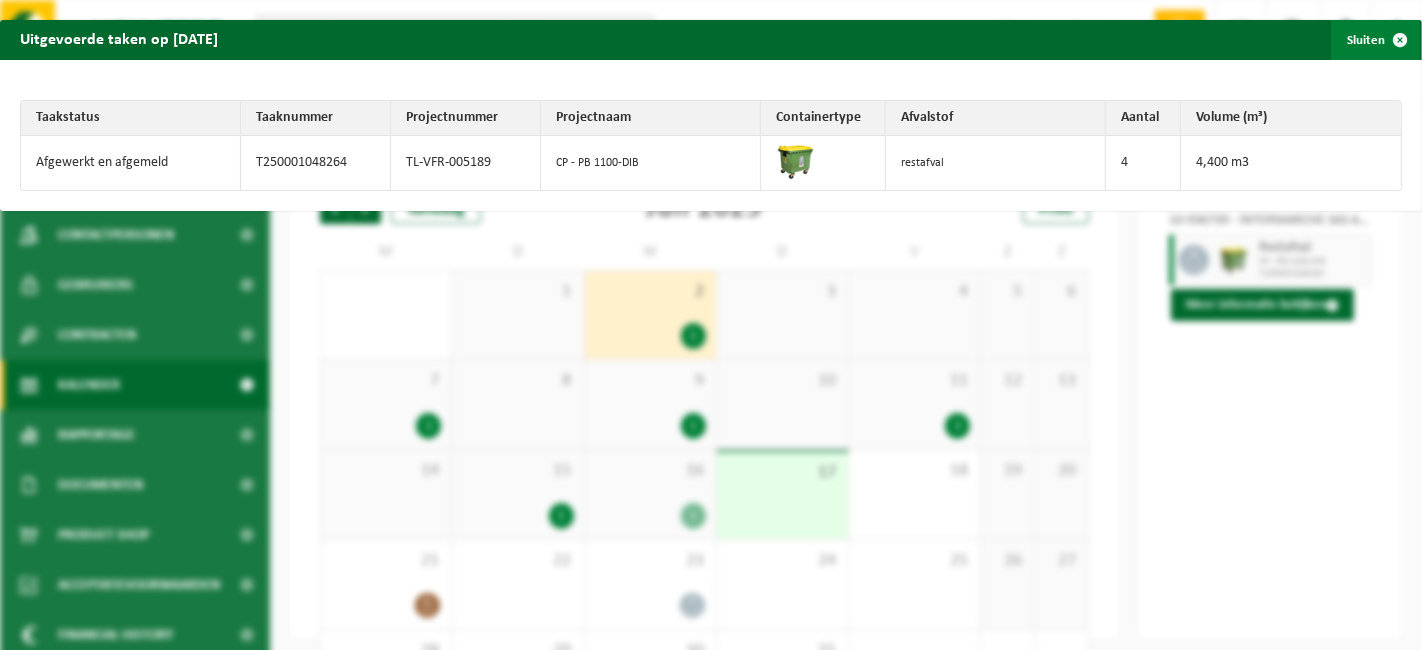 click on "Sluiten" at bounding box center [1375, 40] 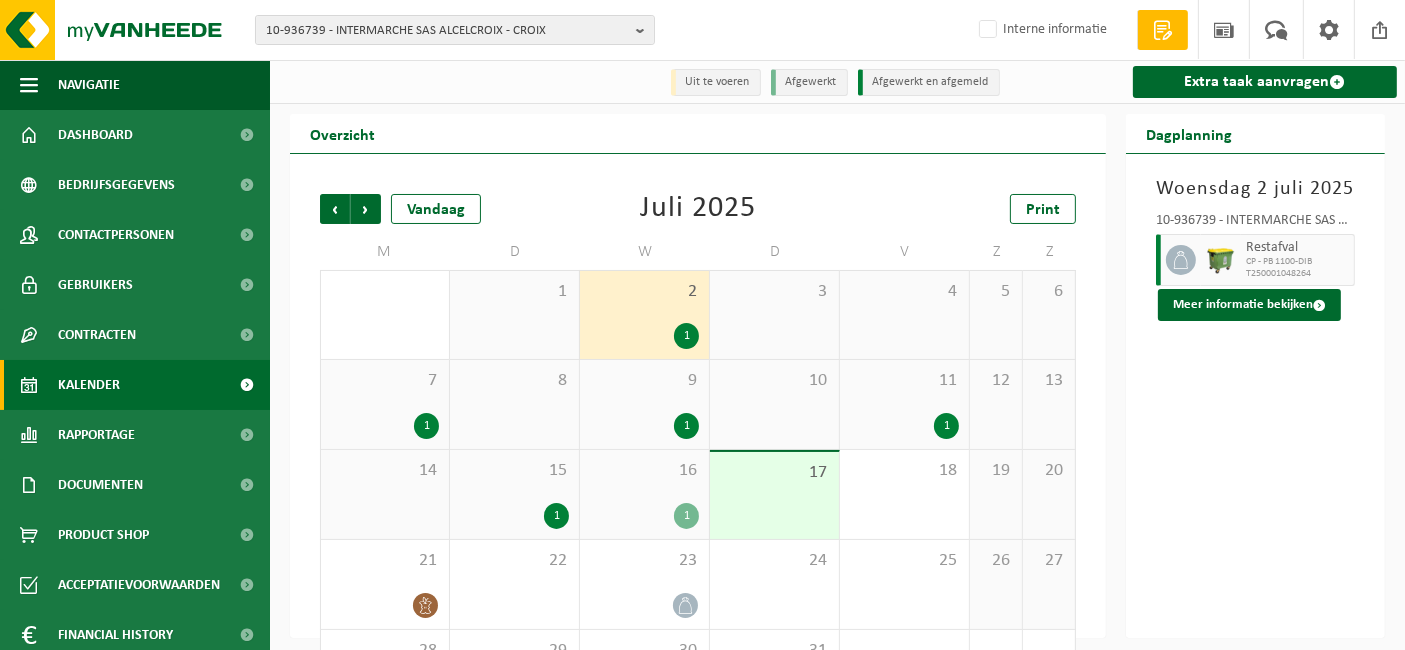 click on "9" at bounding box center [644, 381] 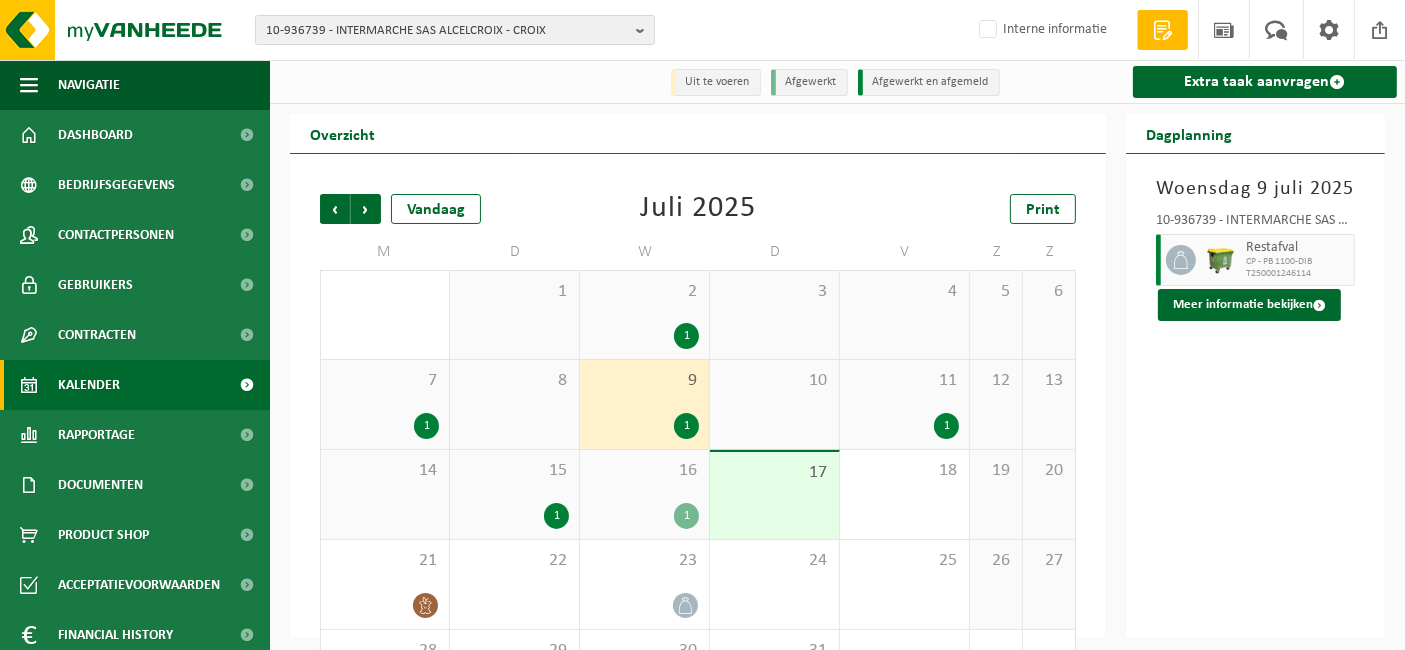 click on "1" at bounding box center [686, 516] 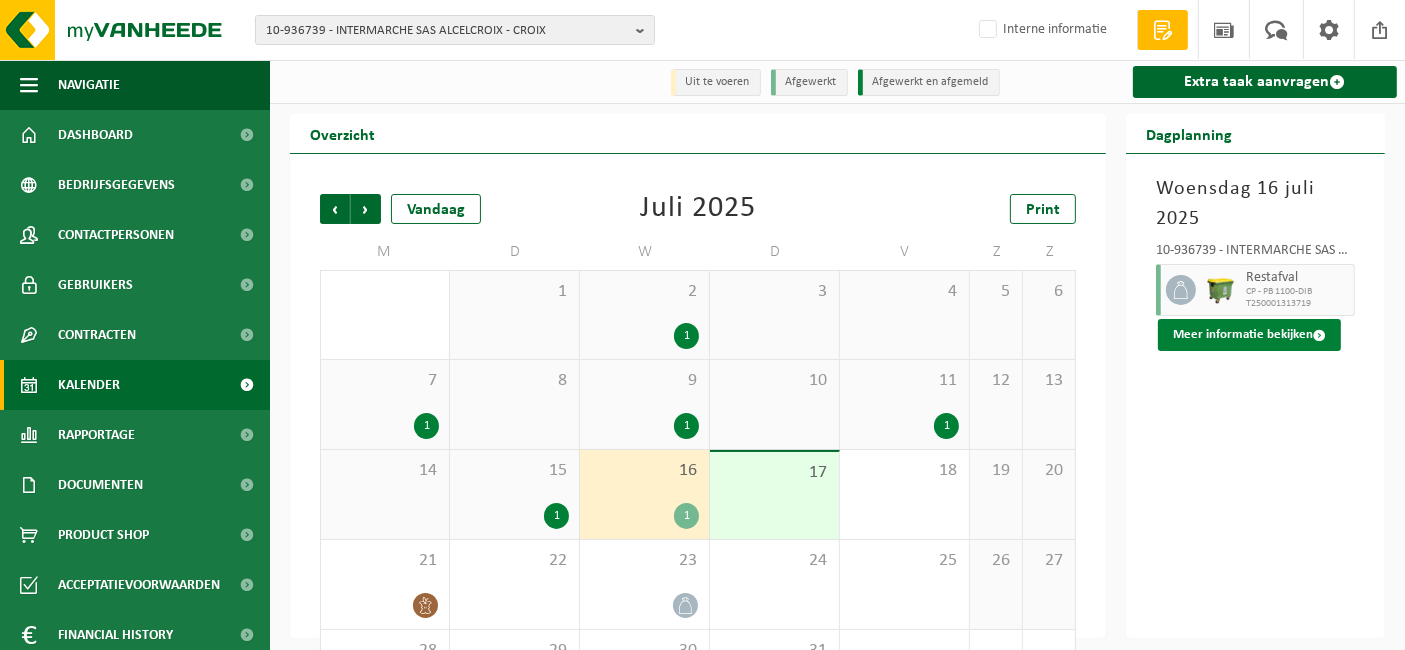 click on "Meer informatie bekijken" at bounding box center (1249, 335) 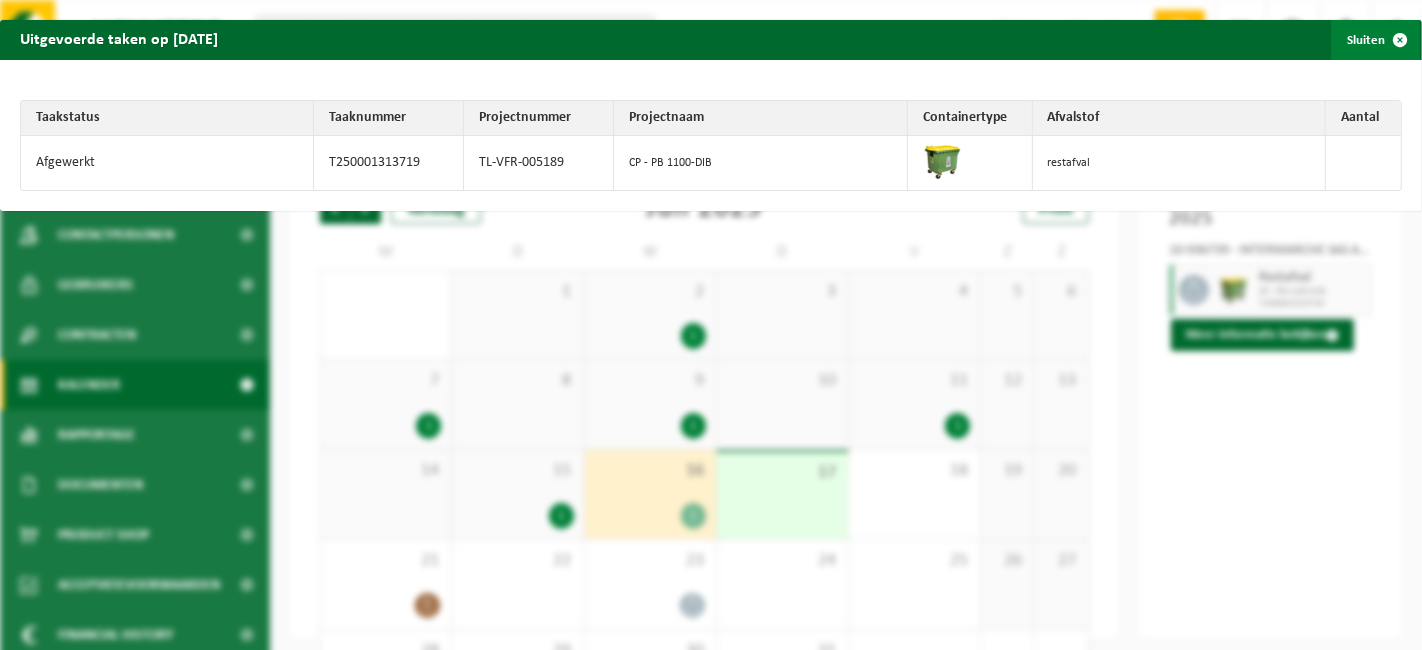 click at bounding box center (1400, 40) 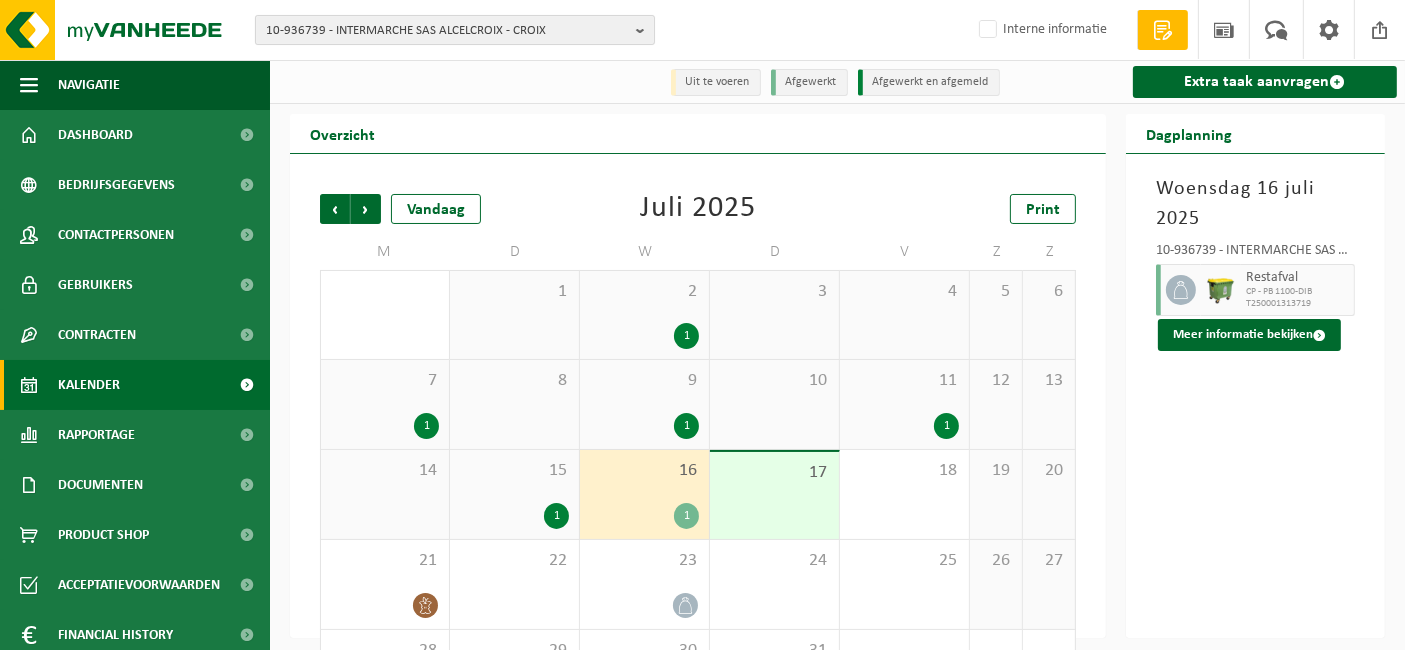 click on "10-936739 - INTERMARCHE SAS ALCELCROIX - CROIX" at bounding box center [447, 31] 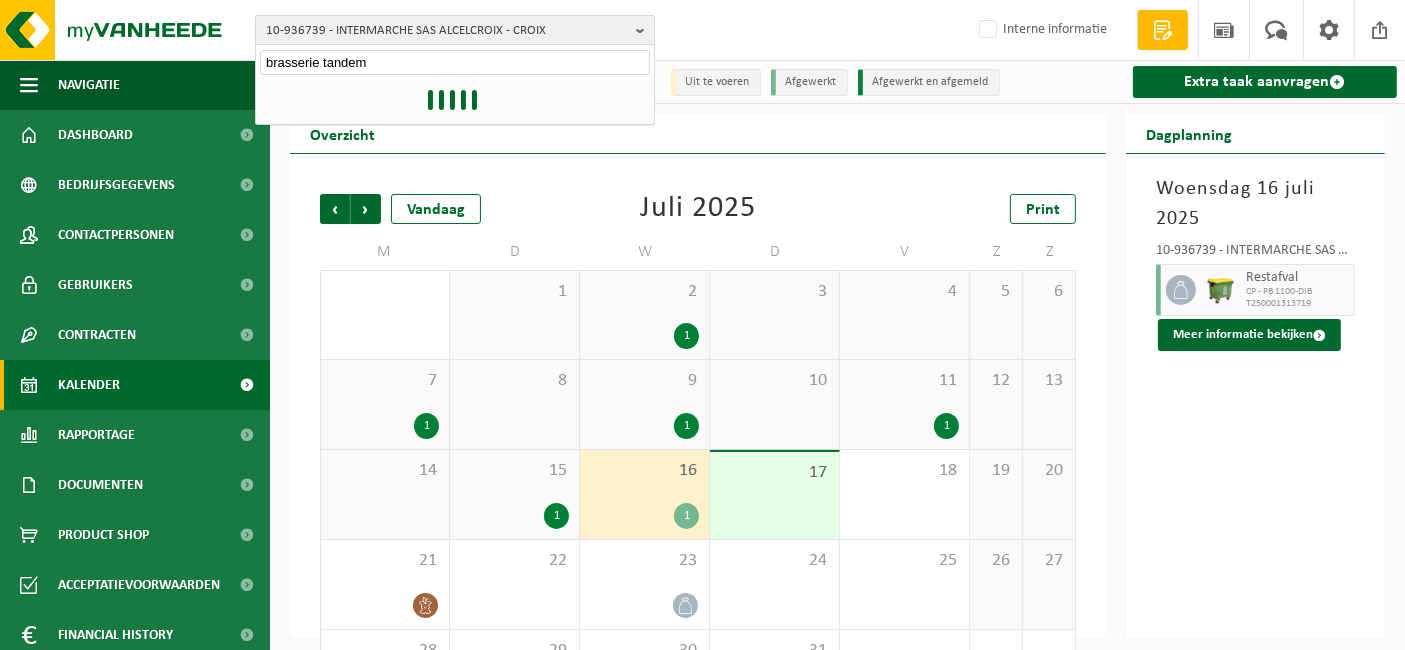 type on "brasserie tandem" 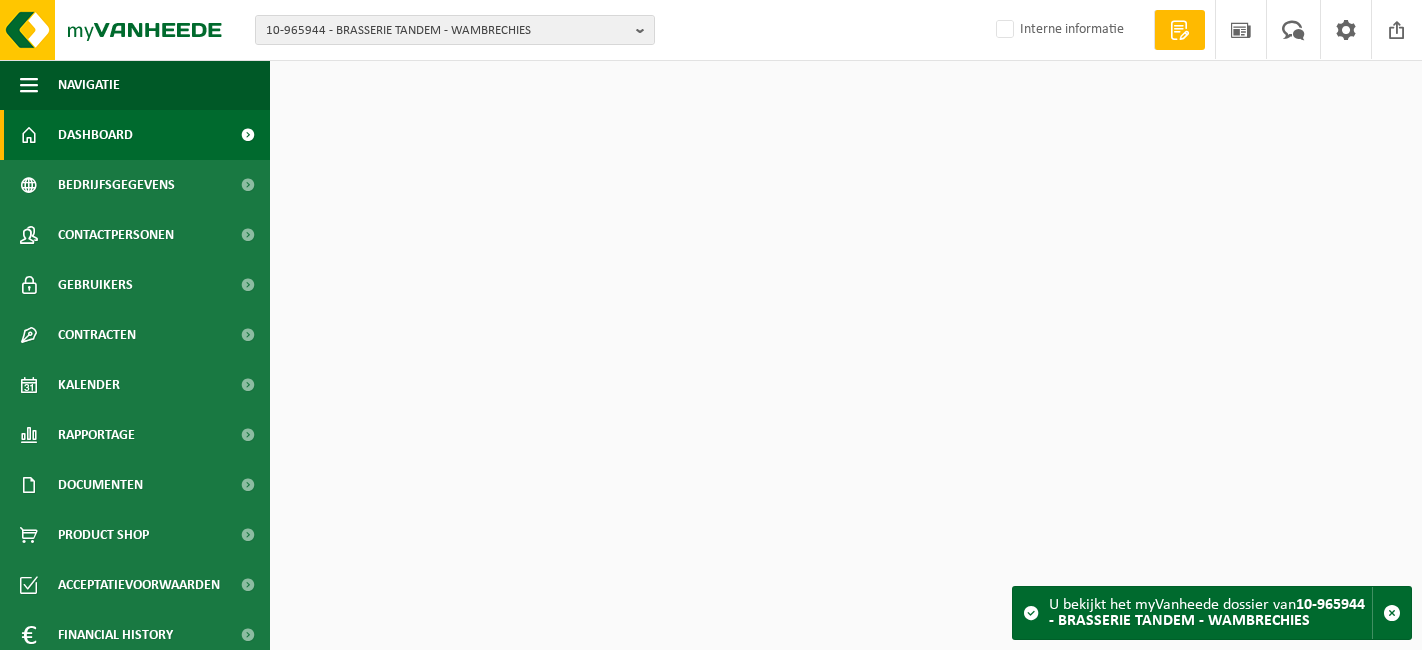 scroll, scrollTop: 0, scrollLeft: 0, axis: both 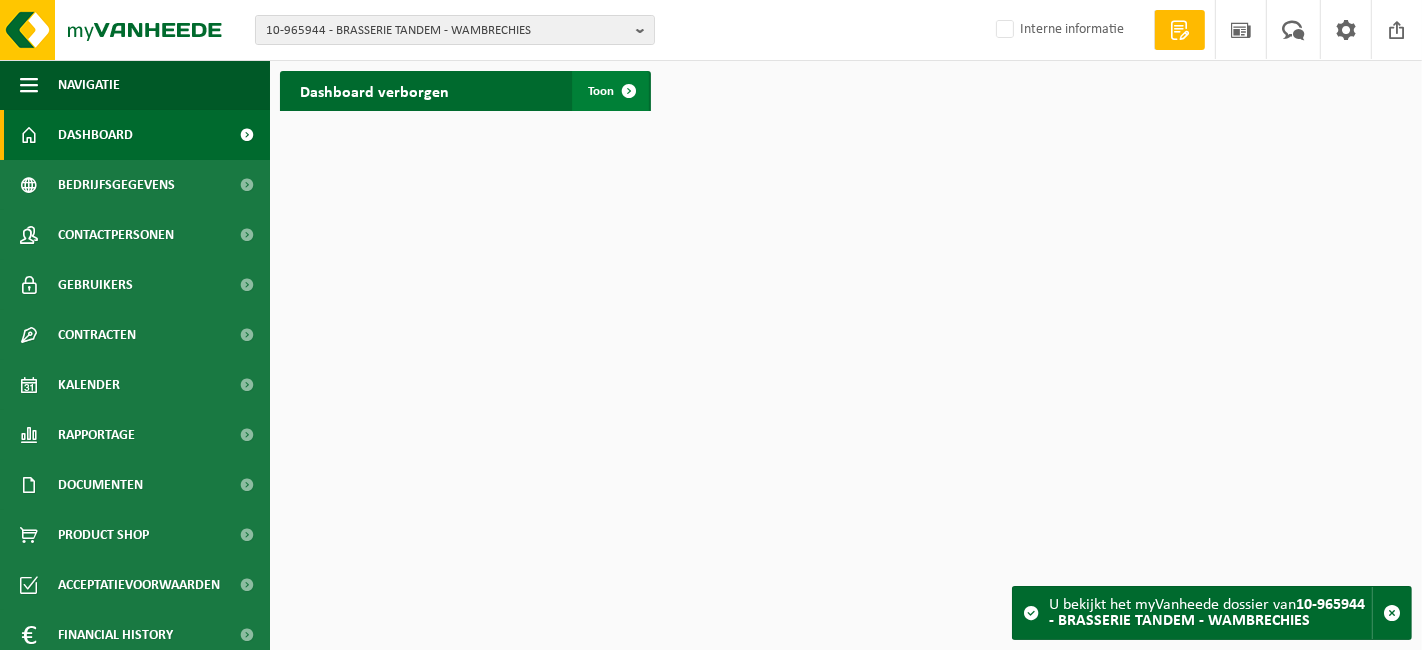click at bounding box center (629, 91) 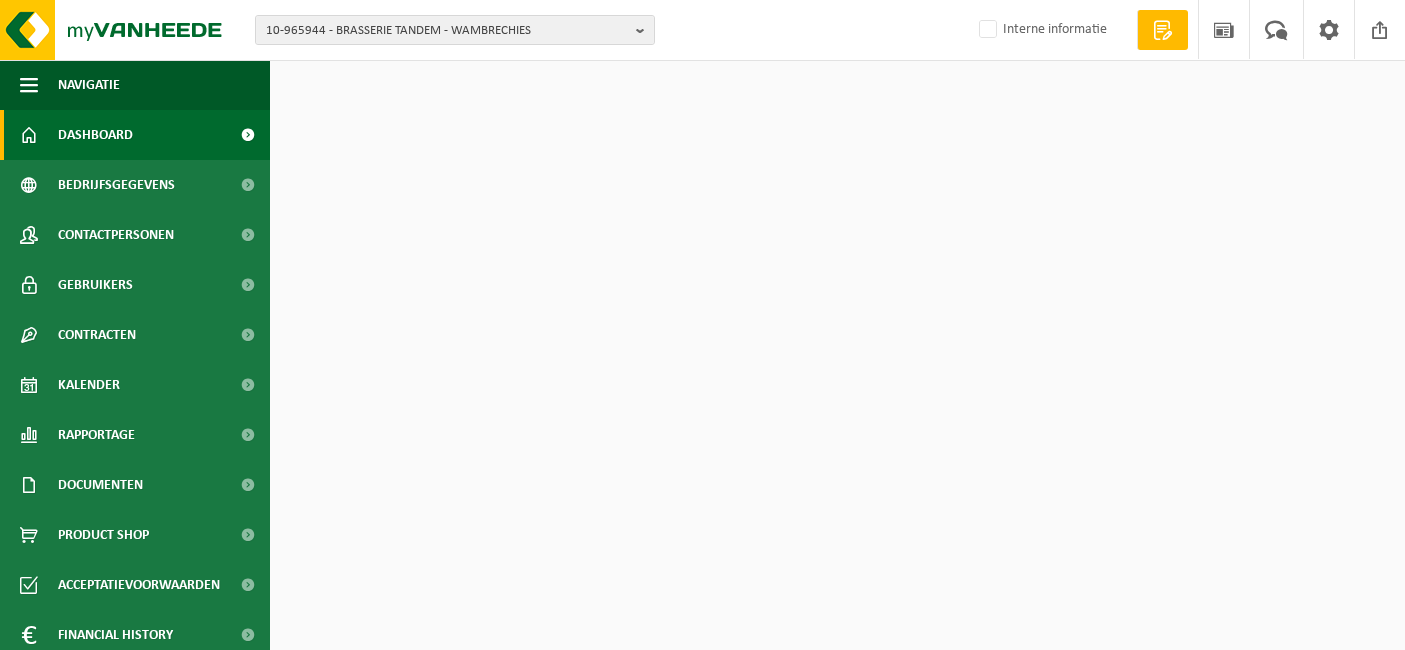 scroll, scrollTop: 0, scrollLeft: 0, axis: both 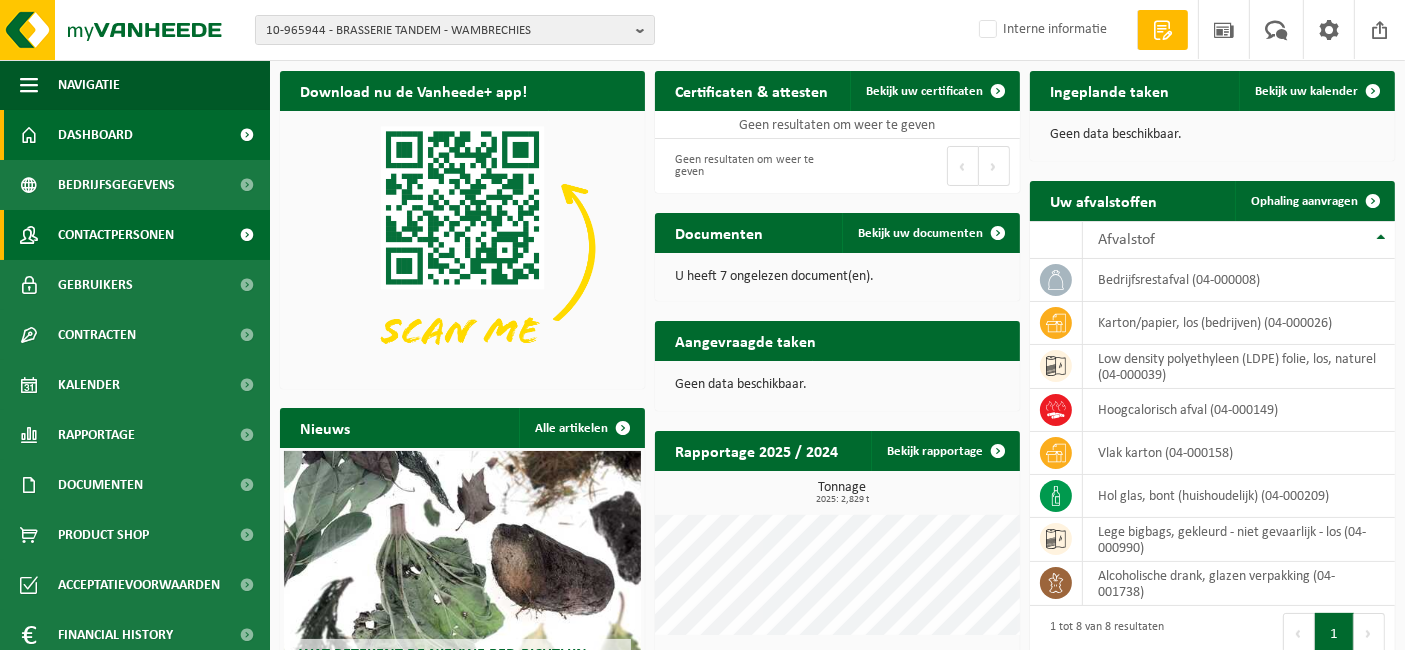 click on "Contactpersonen" at bounding box center (116, 235) 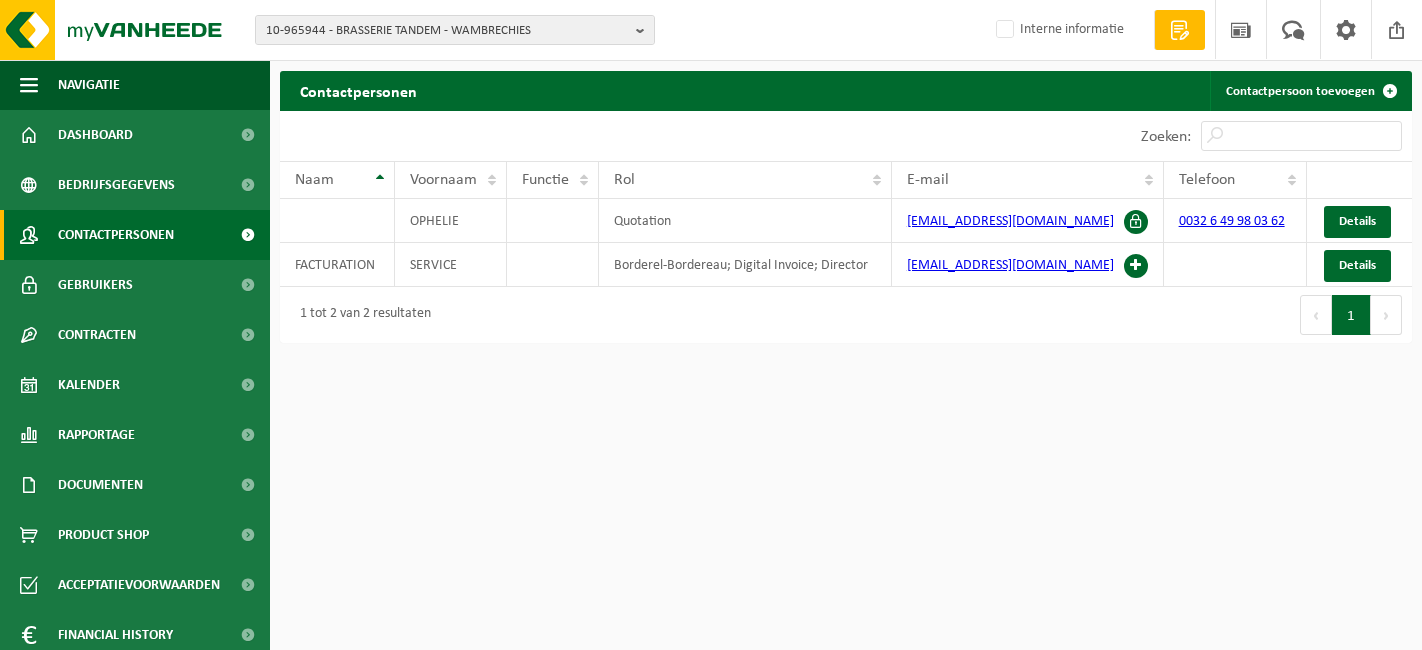 scroll, scrollTop: 0, scrollLeft: 0, axis: both 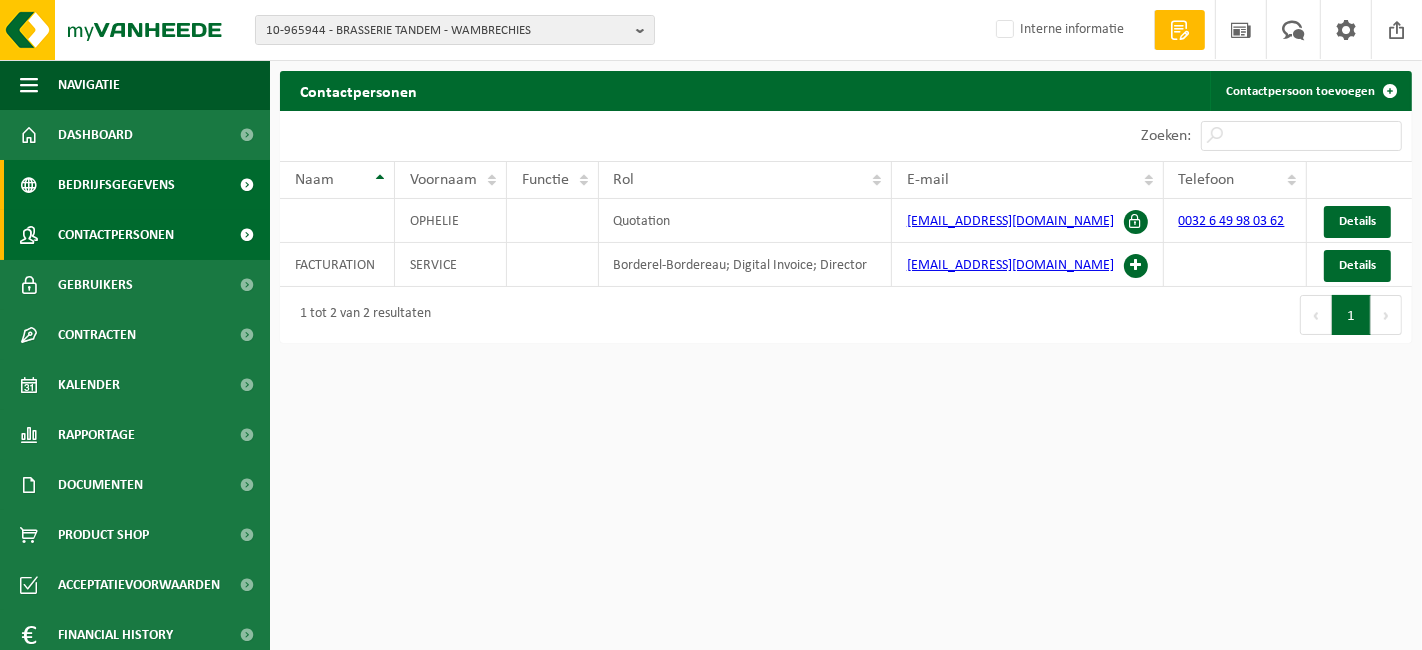 click on "Bedrijfsgegevens" at bounding box center (116, 185) 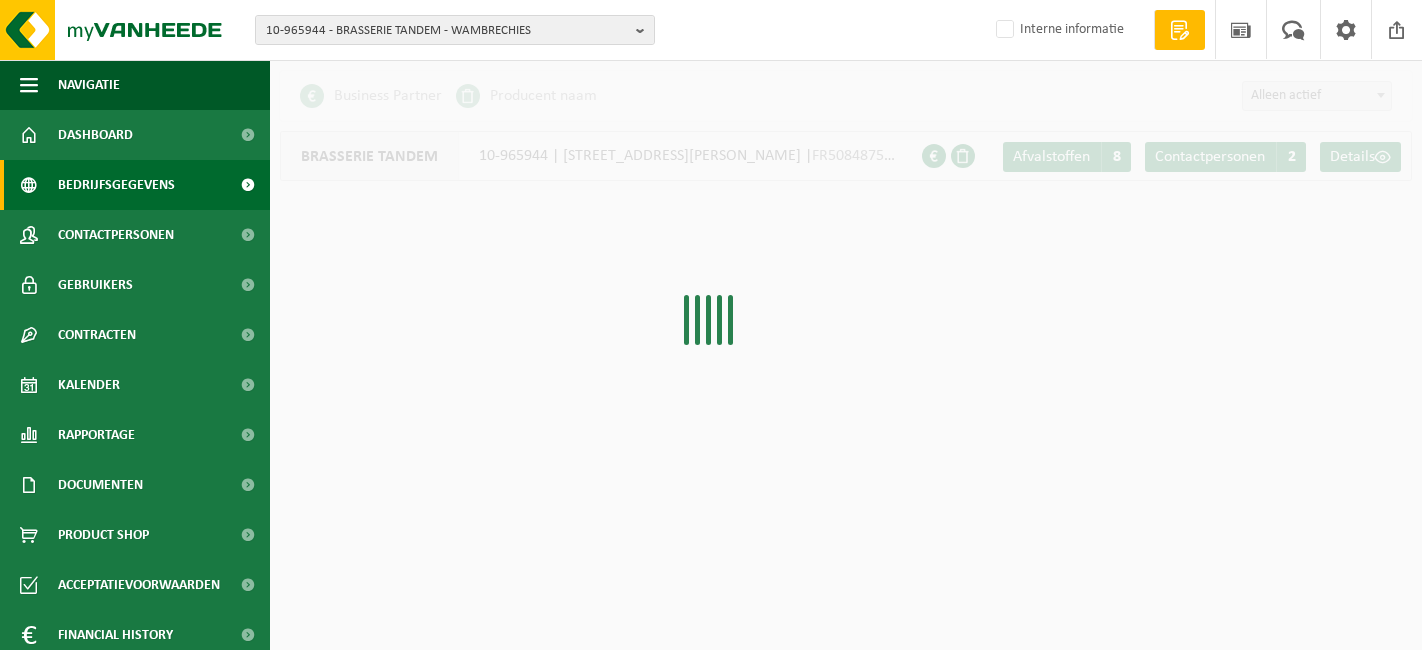 scroll, scrollTop: 0, scrollLeft: 0, axis: both 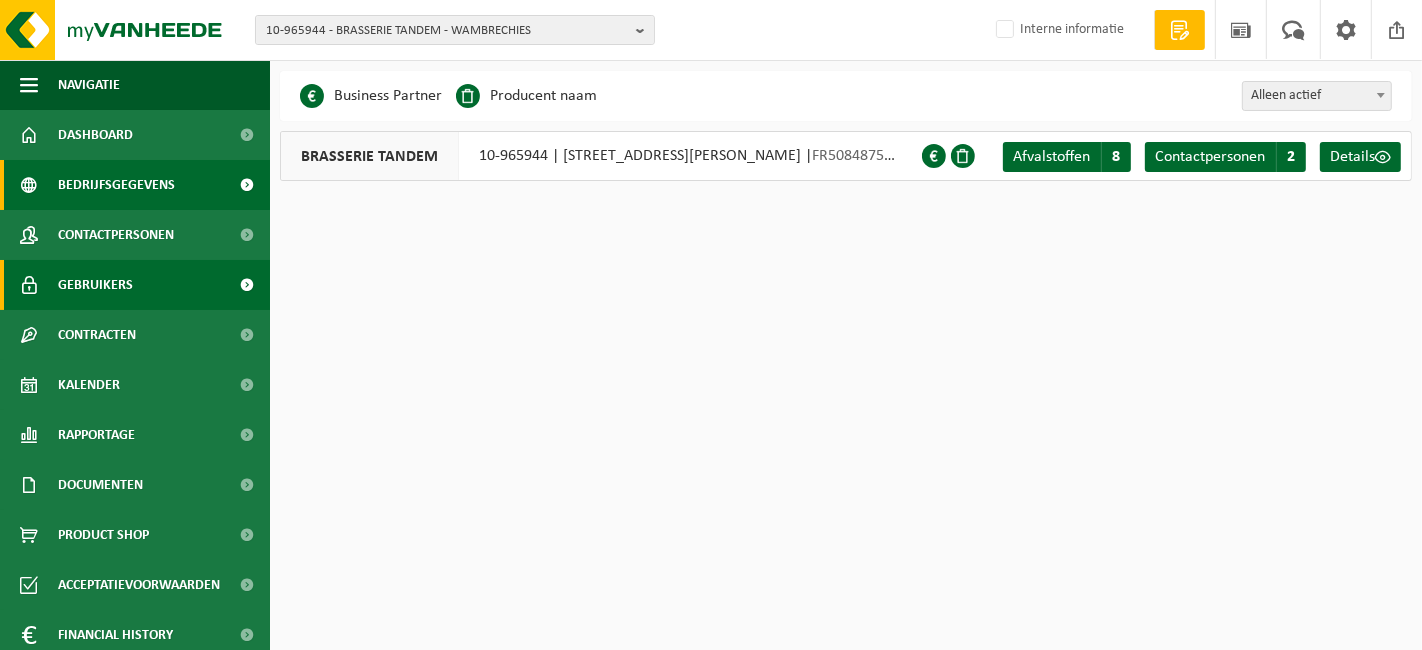 click on "Gebruikers" at bounding box center [95, 285] 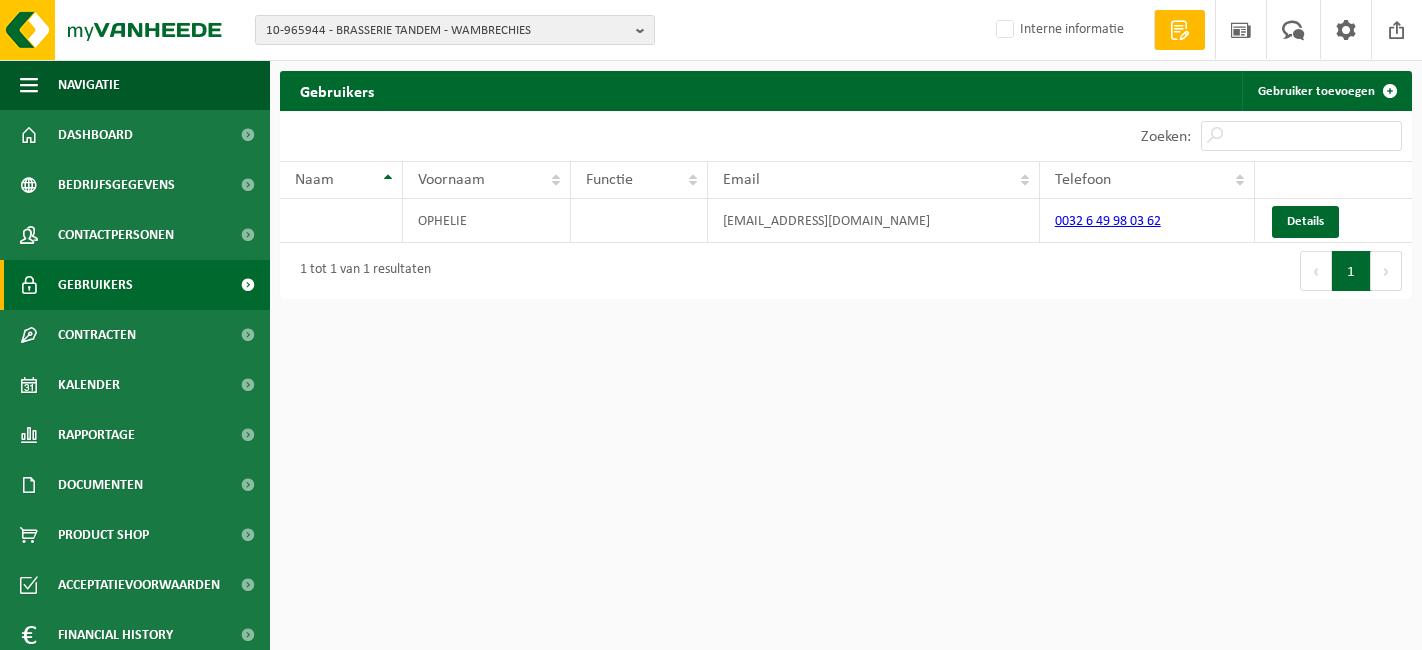scroll, scrollTop: 0, scrollLeft: 0, axis: both 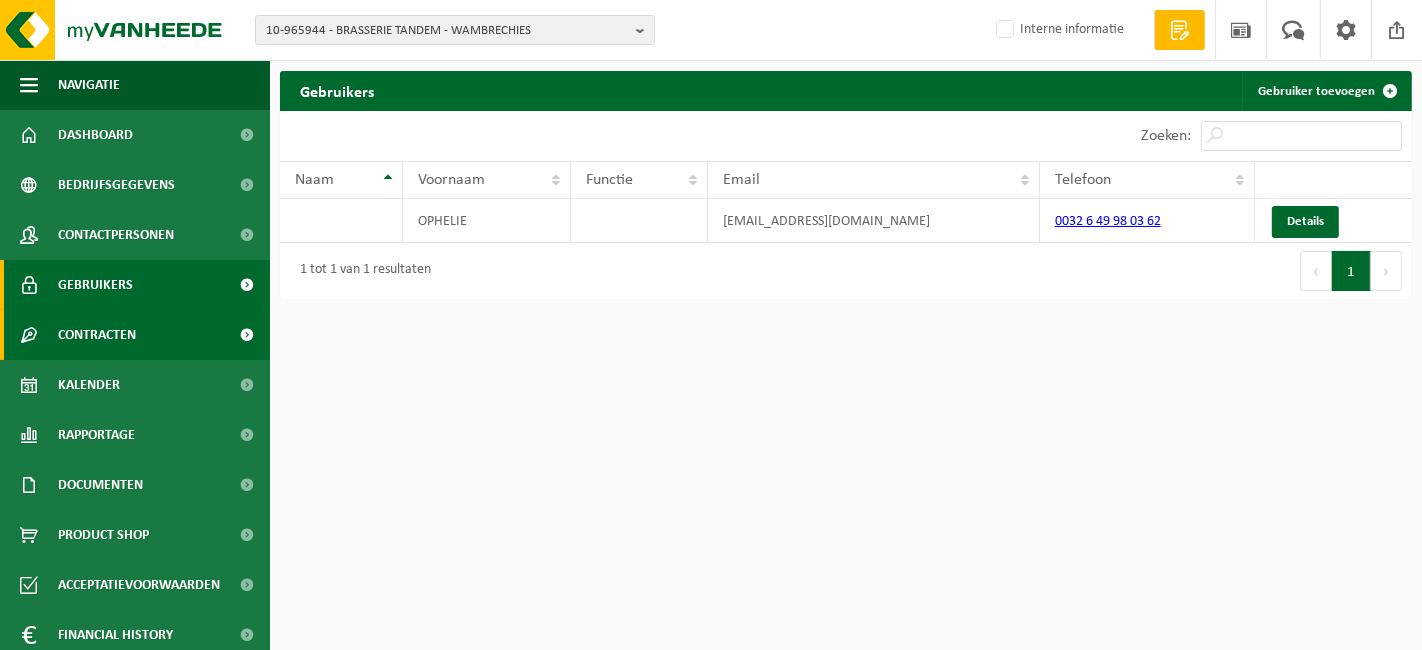 click on "Contracten" at bounding box center [97, 335] 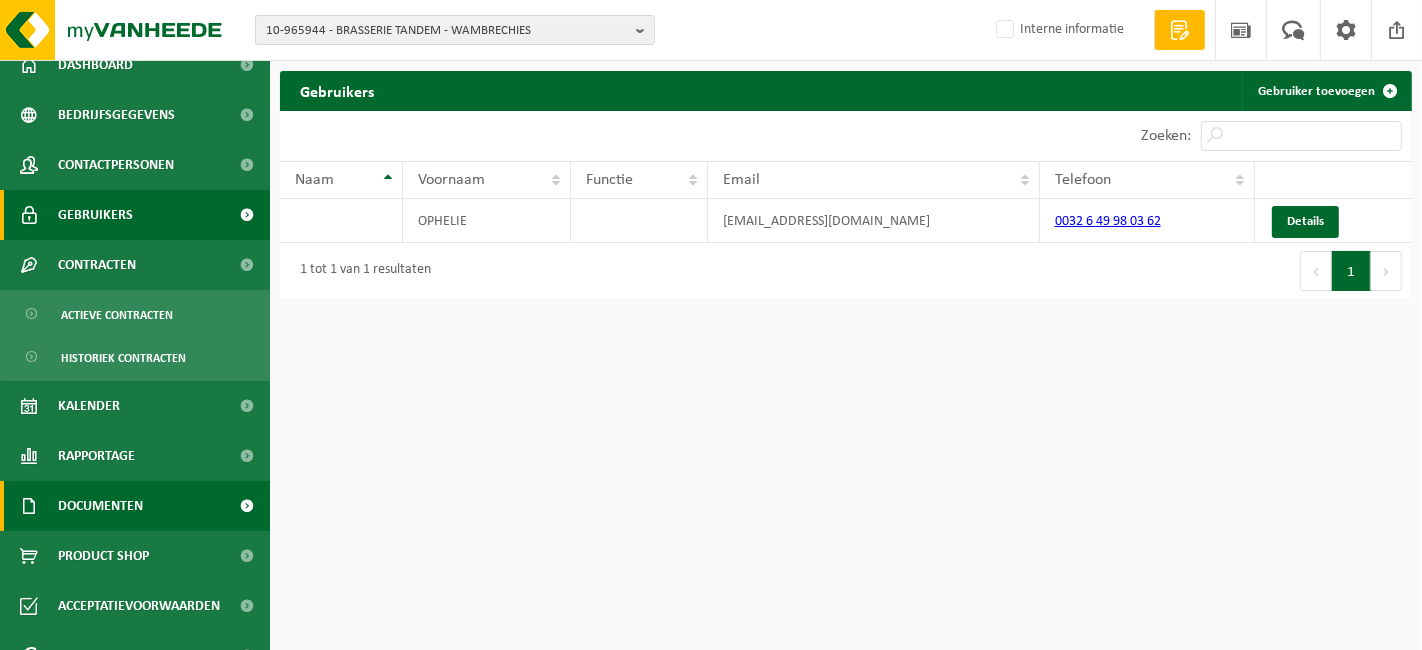 scroll, scrollTop: 0, scrollLeft: 0, axis: both 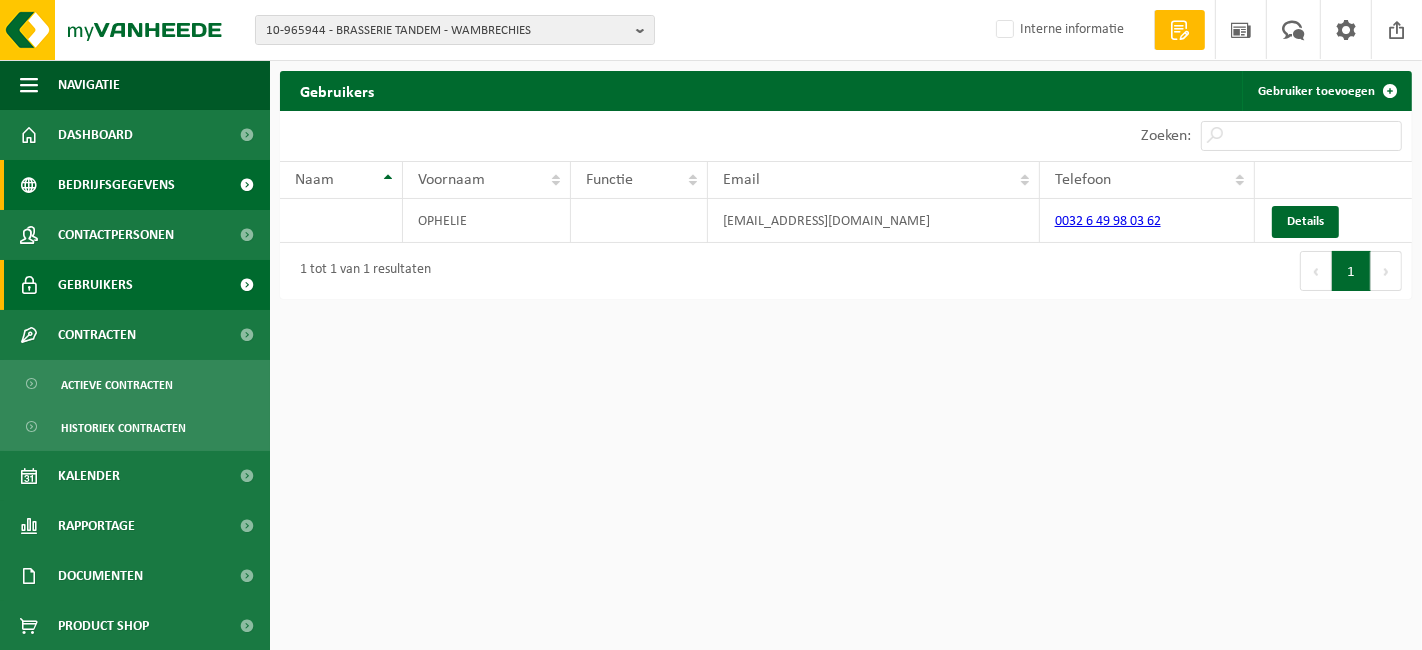 click on "Bedrijfsgegevens" at bounding box center [116, 185] 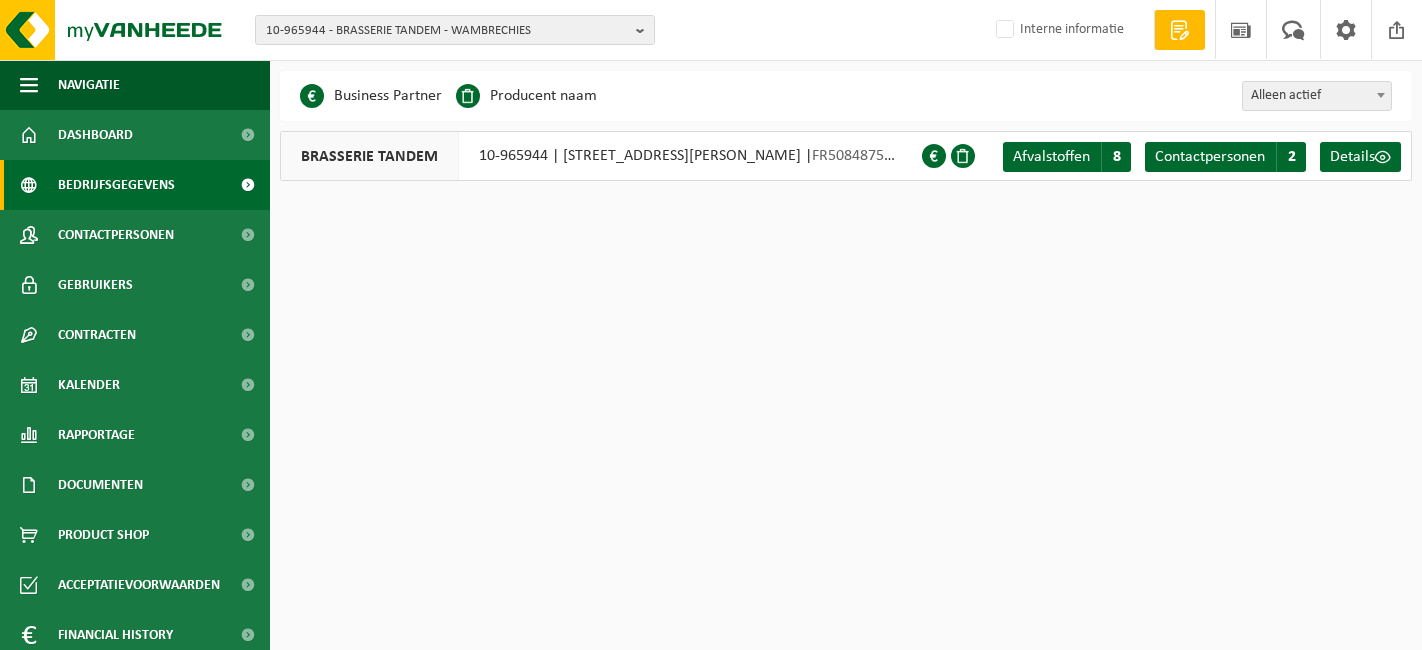 scroll, scrollTop: 0, scrollLeft: 0, axis: both 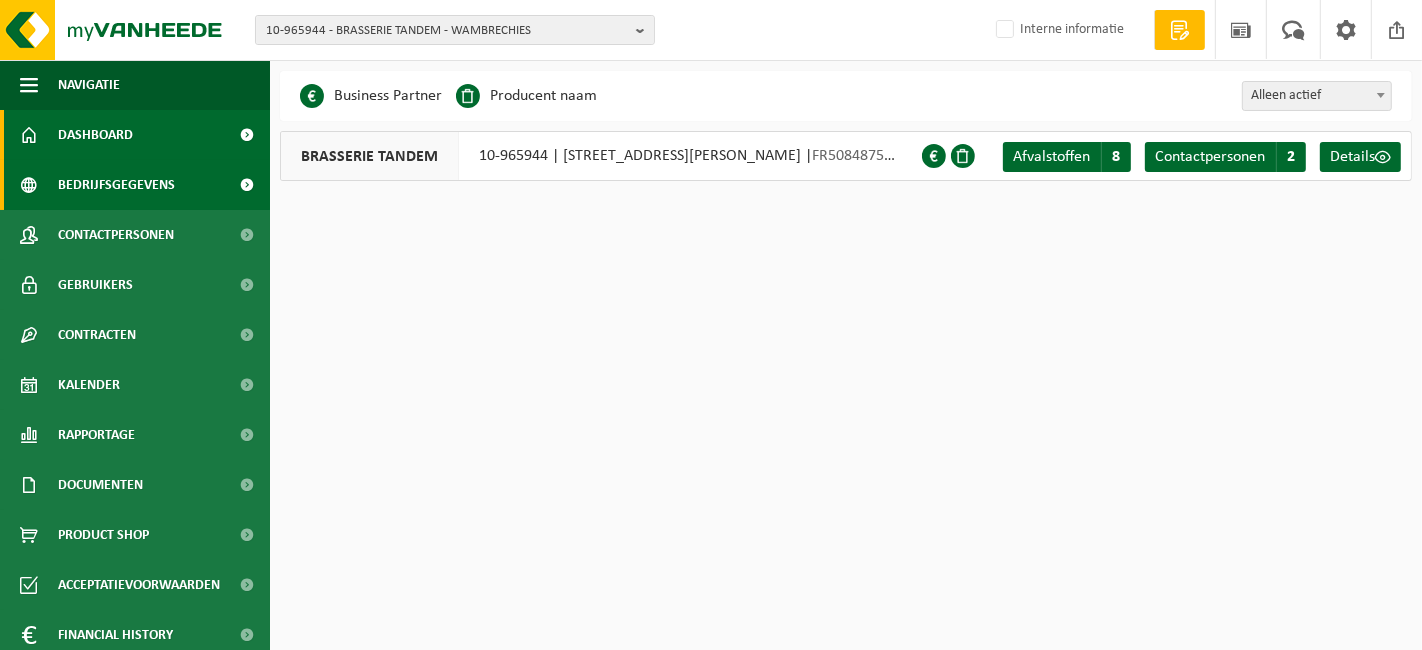 click on "Dashboard" at bounding box center [135, 135] 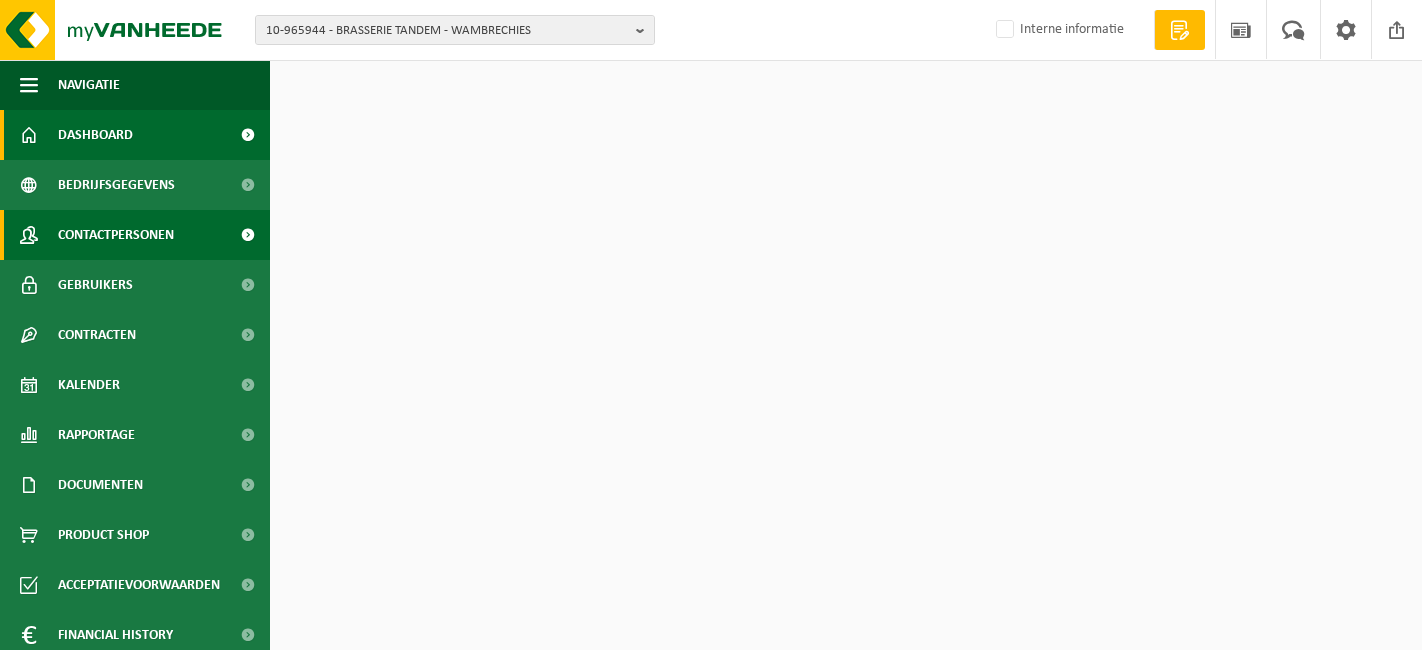 scroll, scrollTop: 0, scrollLeft: 0, axis: both 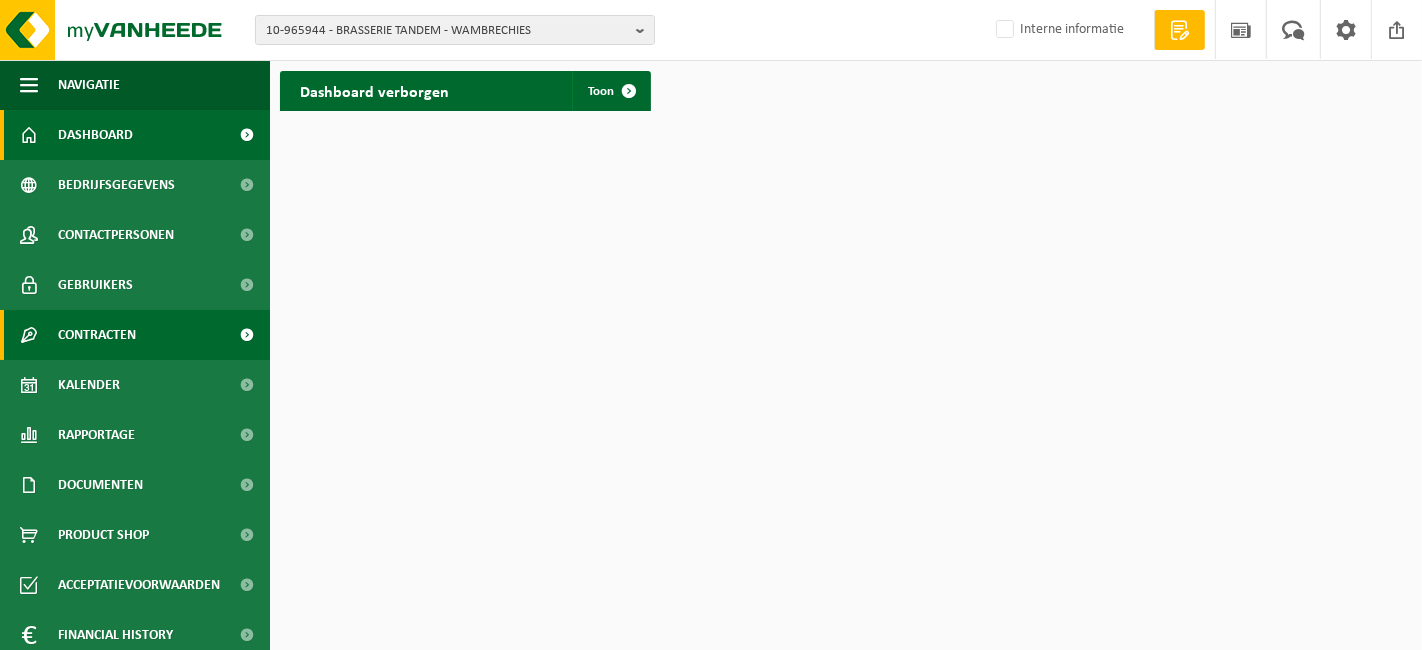 click on "Contracten" at bounding box center (97, 335) 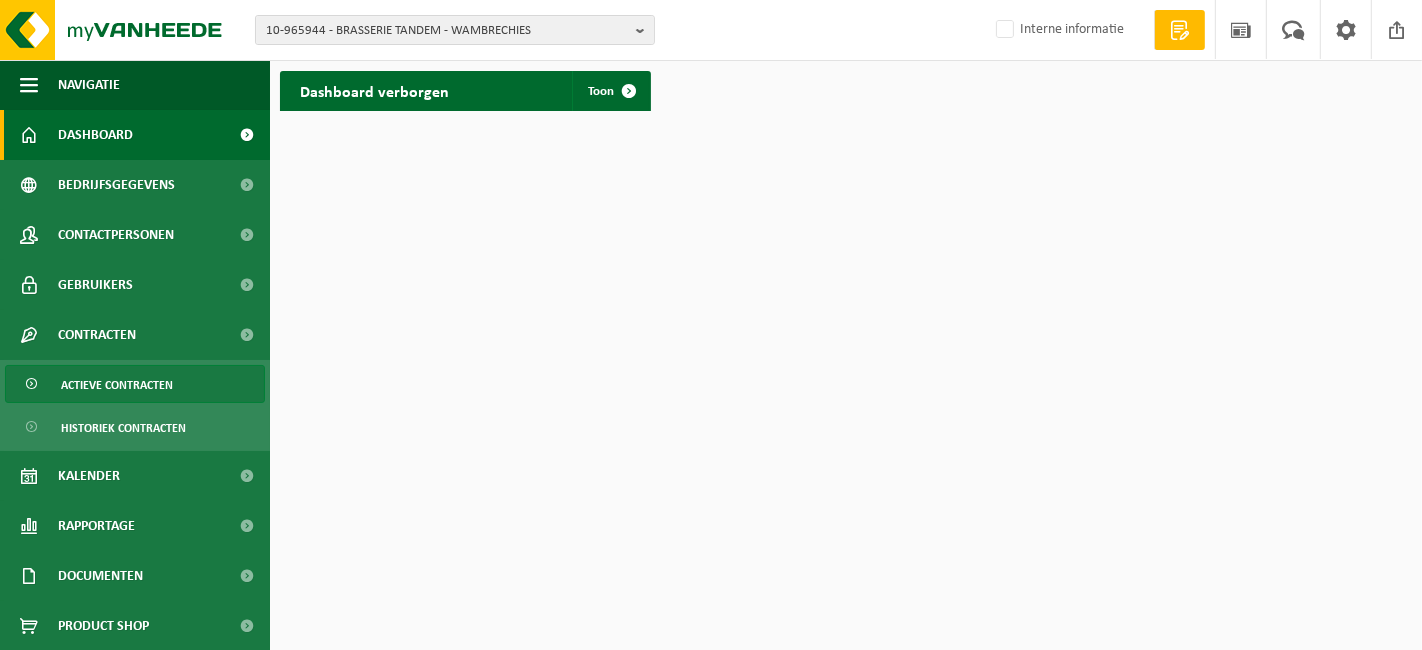 click on "Actieve contracten" at bounding box center [117, 385] 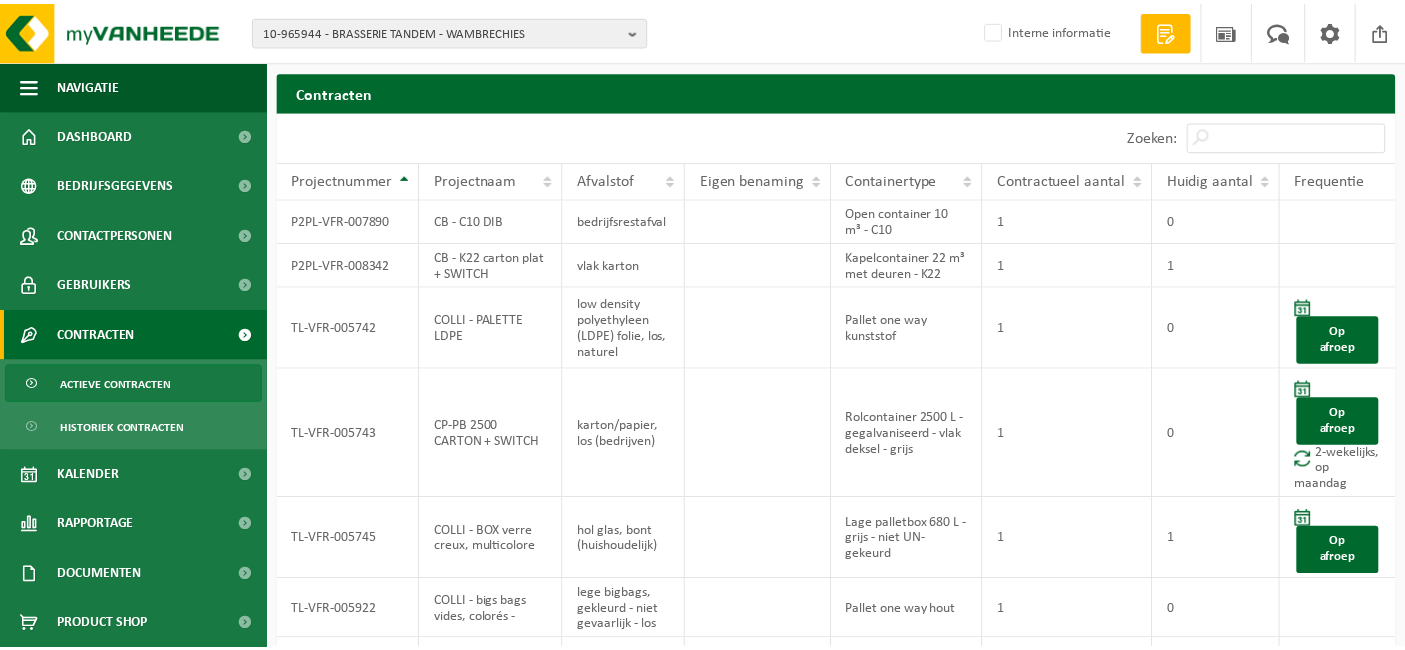 scroll, scrollTop: 0, scrollLeft: 0, axis: both 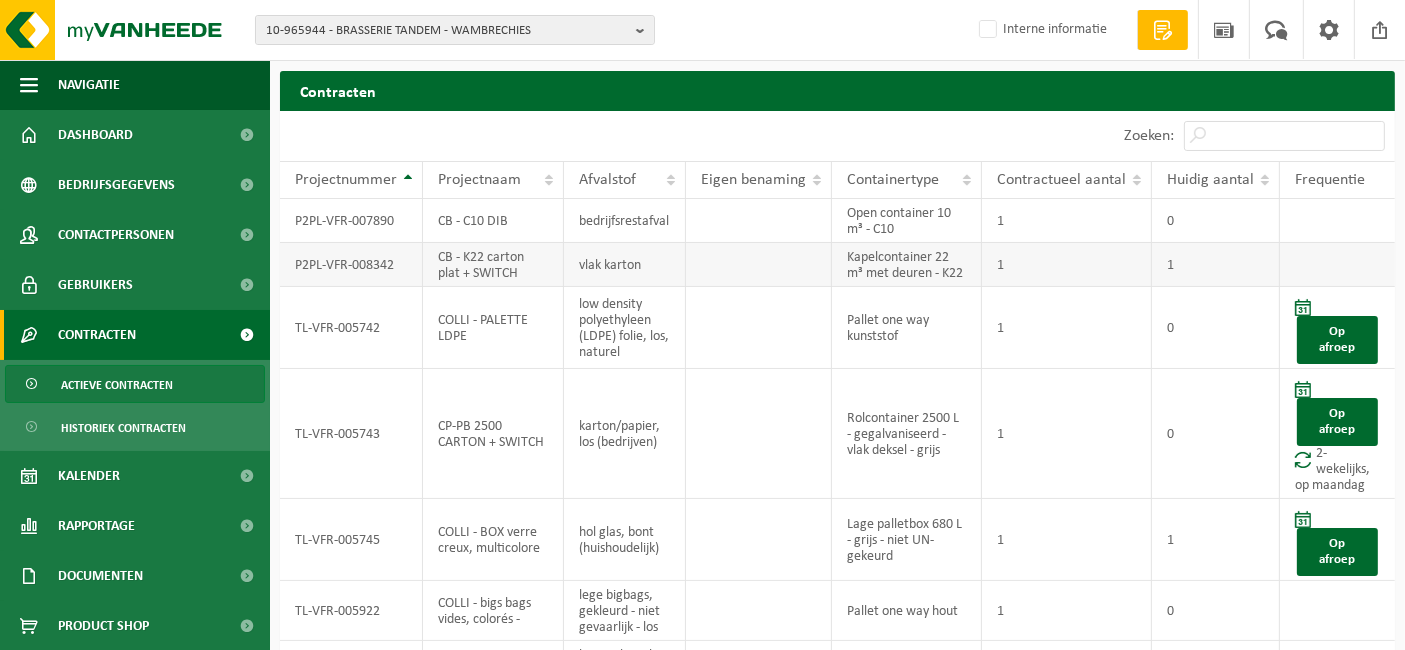 click on "P2PL-VFR-008342" at bounding box center (351, 265) 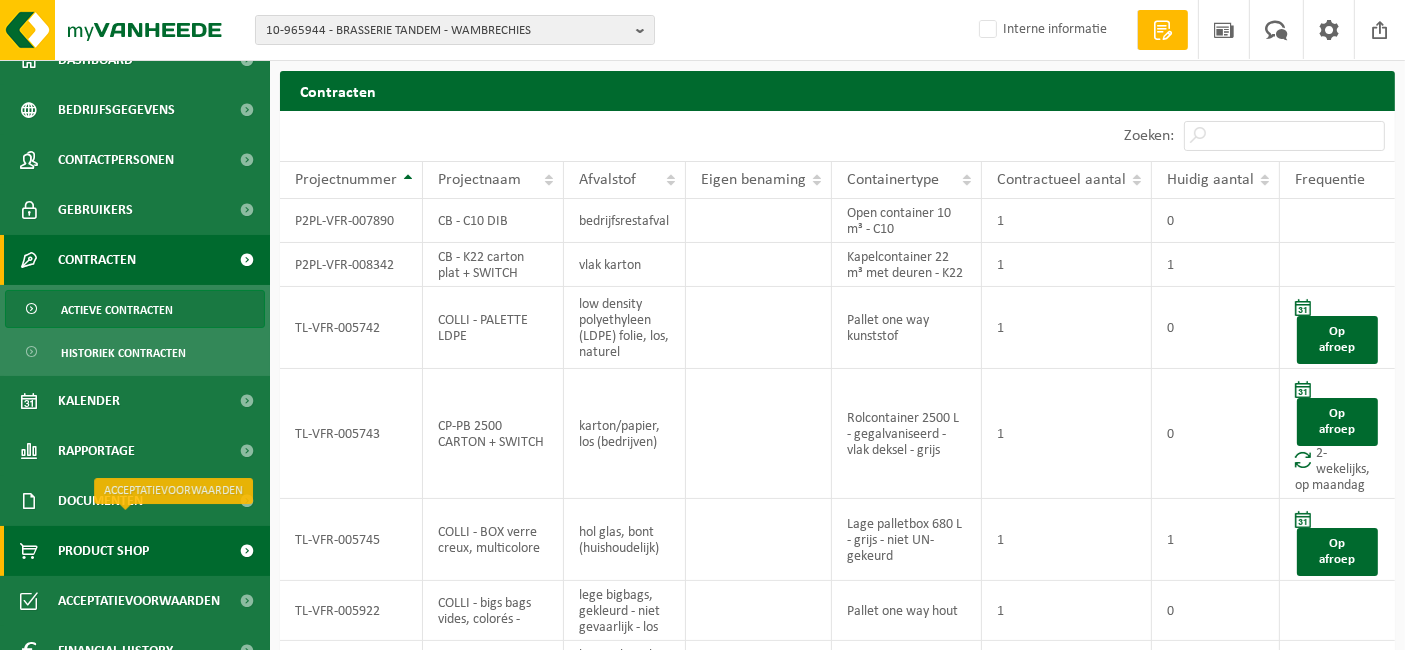 scroll, scrollTop: 150, scrollLeft: 0, axis: vertical 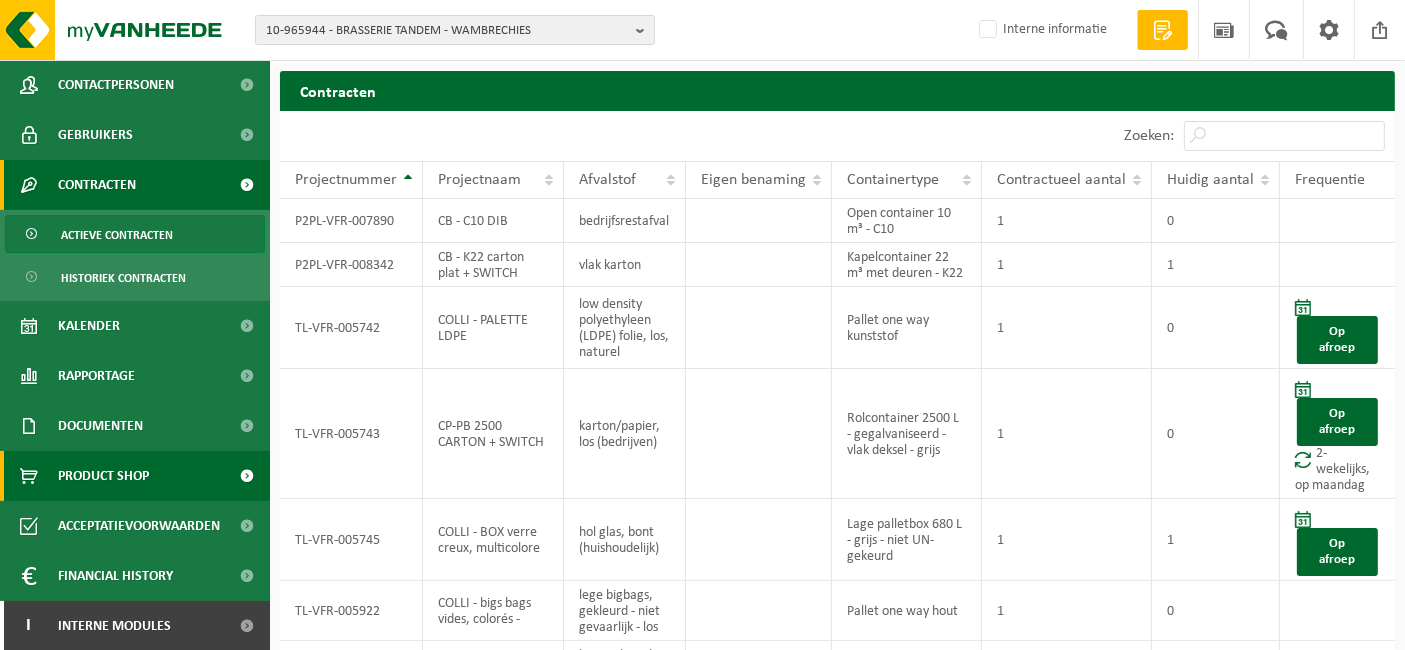 click on "Product Shop" at bounding box center [103, 476] 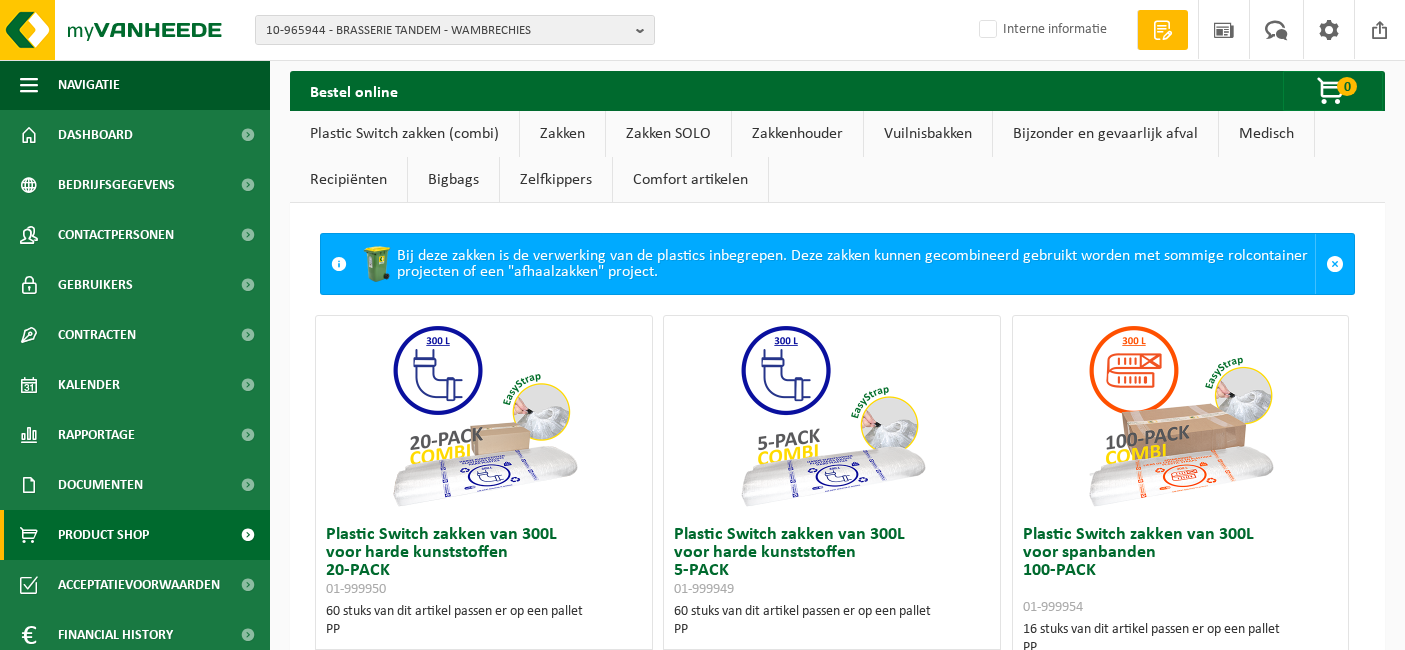 scroll, scrollTop: 0, scrollLeft: 0, axis: both 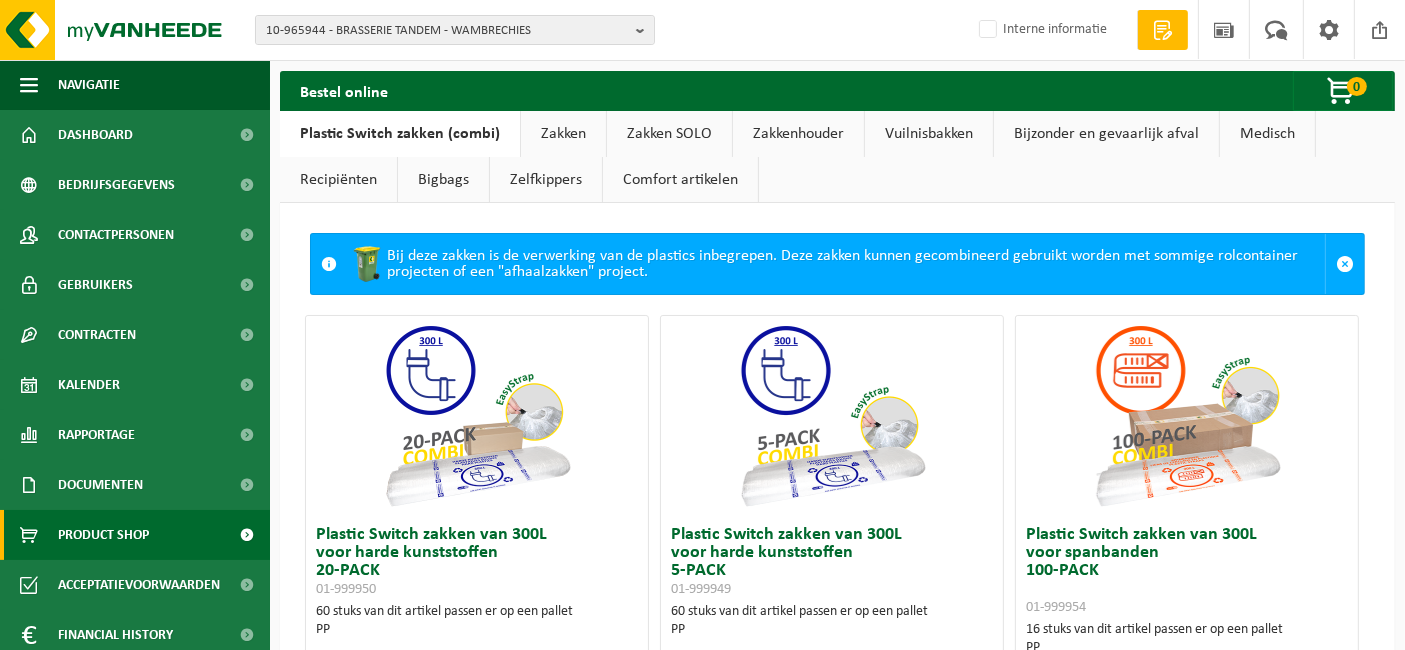 click on "Zakken SOLO" at bounding box center [669, 134] 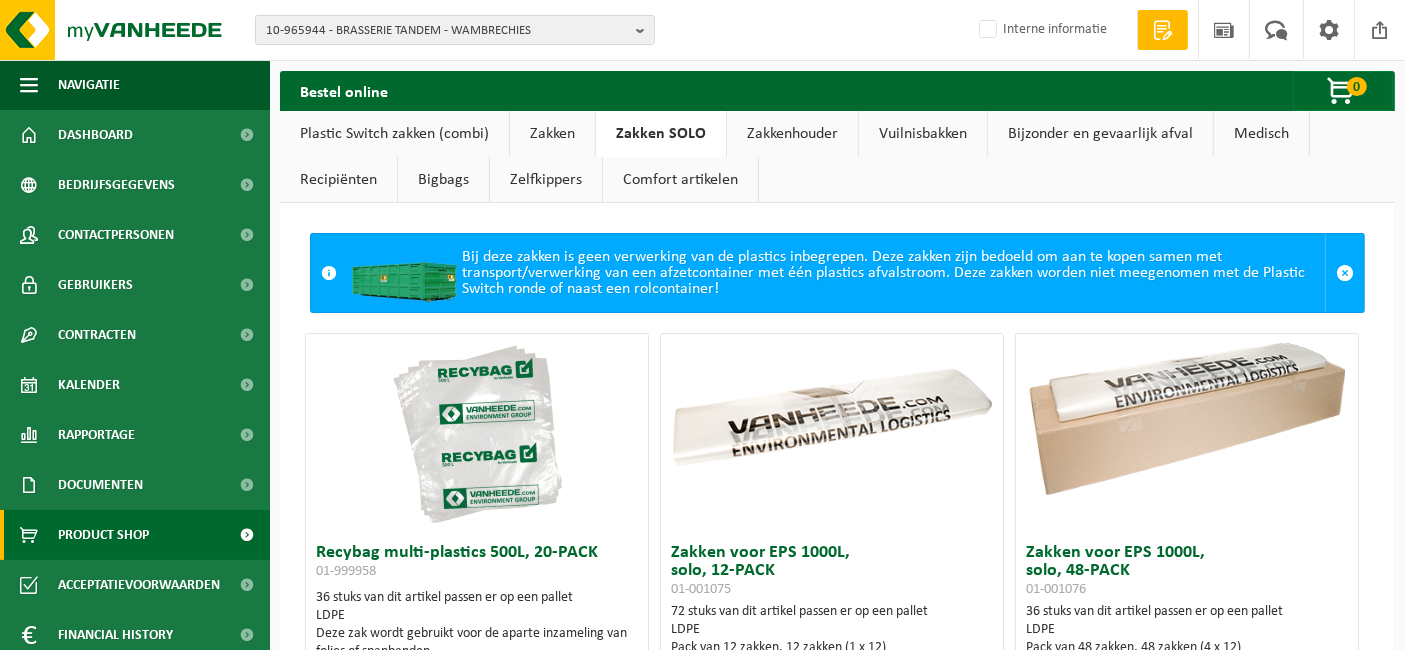 click on "Zakken" at bounding box center (552, 134) 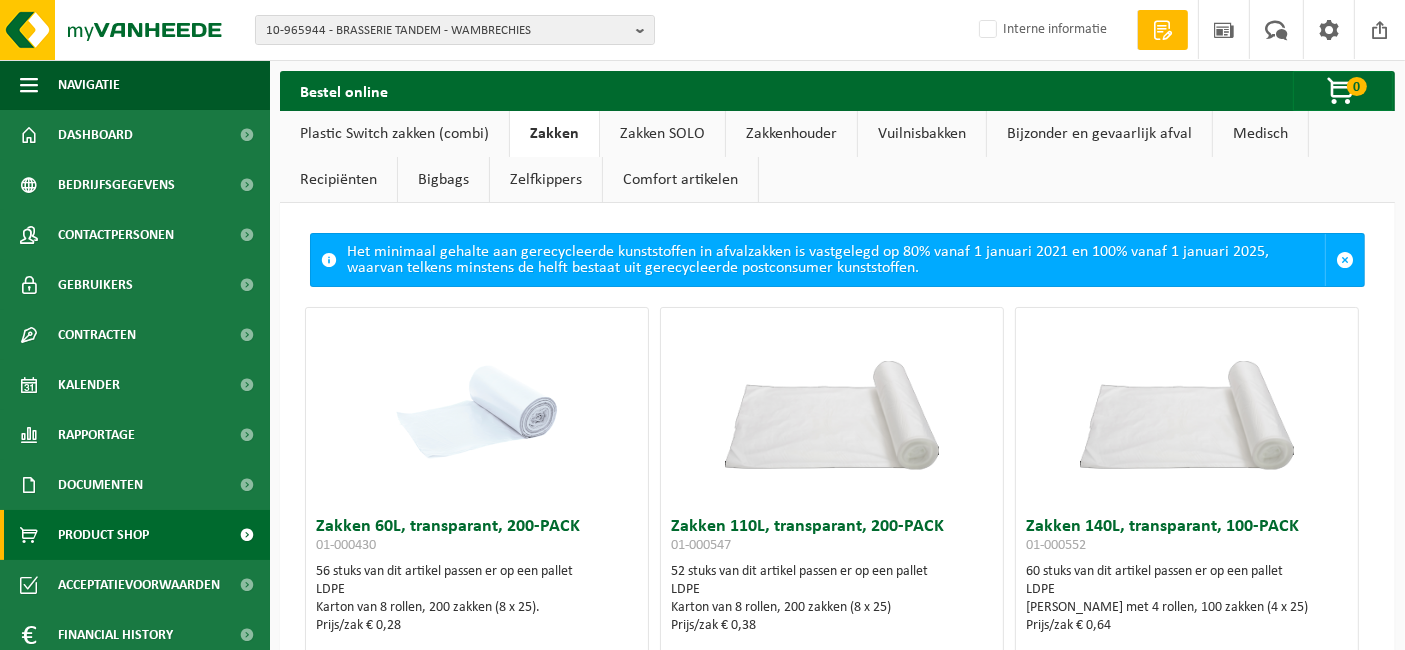 click on "Zakken SOLO" at bounding box center [662, 134] 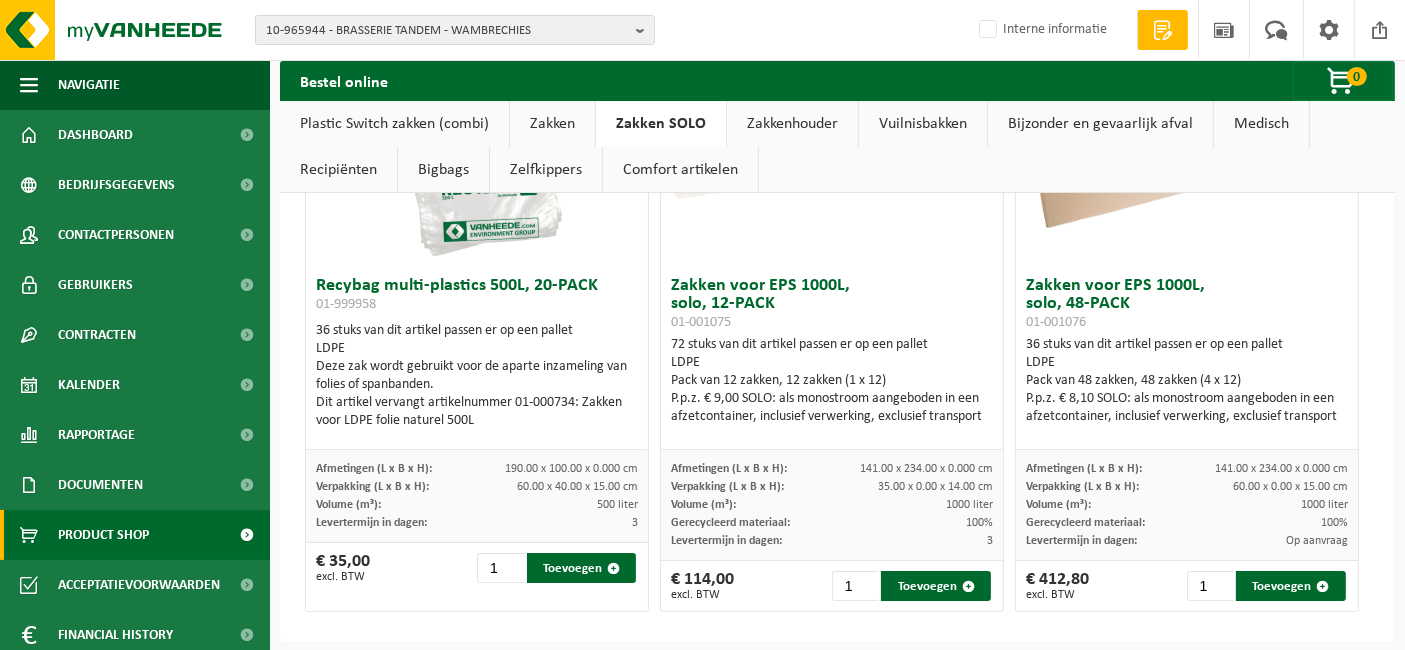 scroll, scrollTop: 277, scrollLeft: 0, axis: vertical 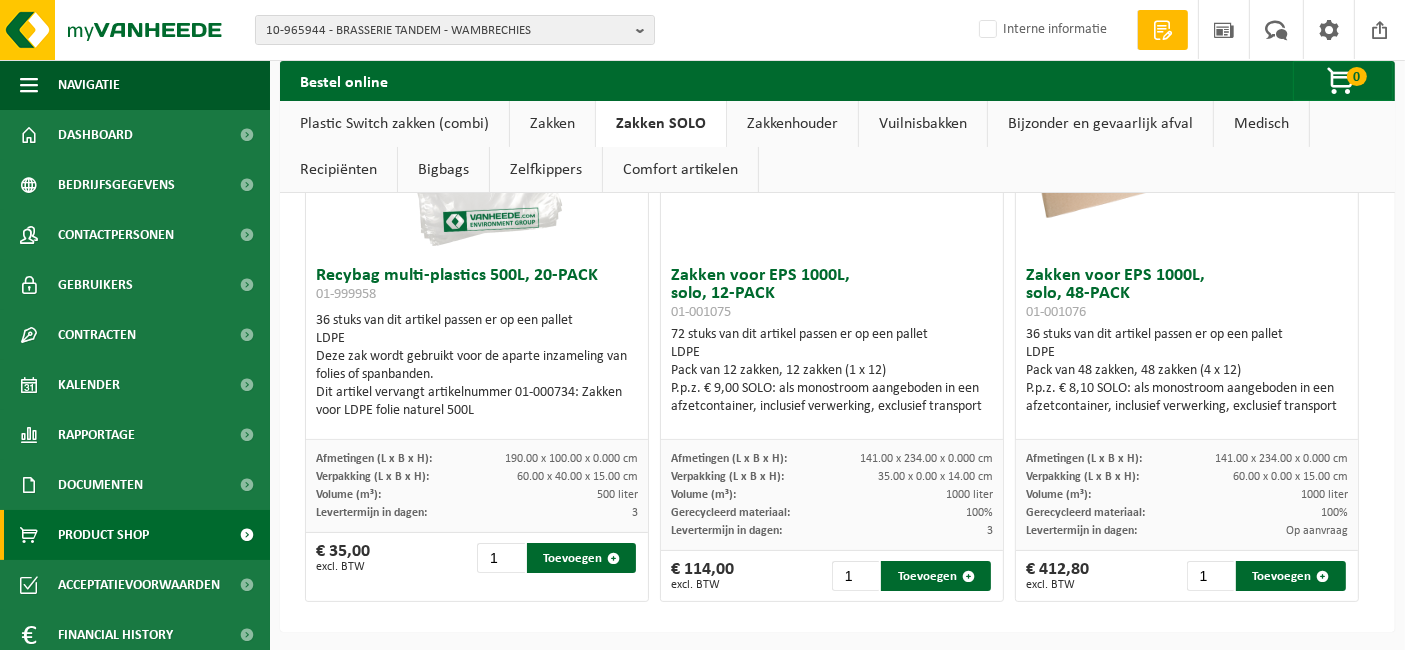 click on "Zakkenhouder" at bounding box center [792, 124] 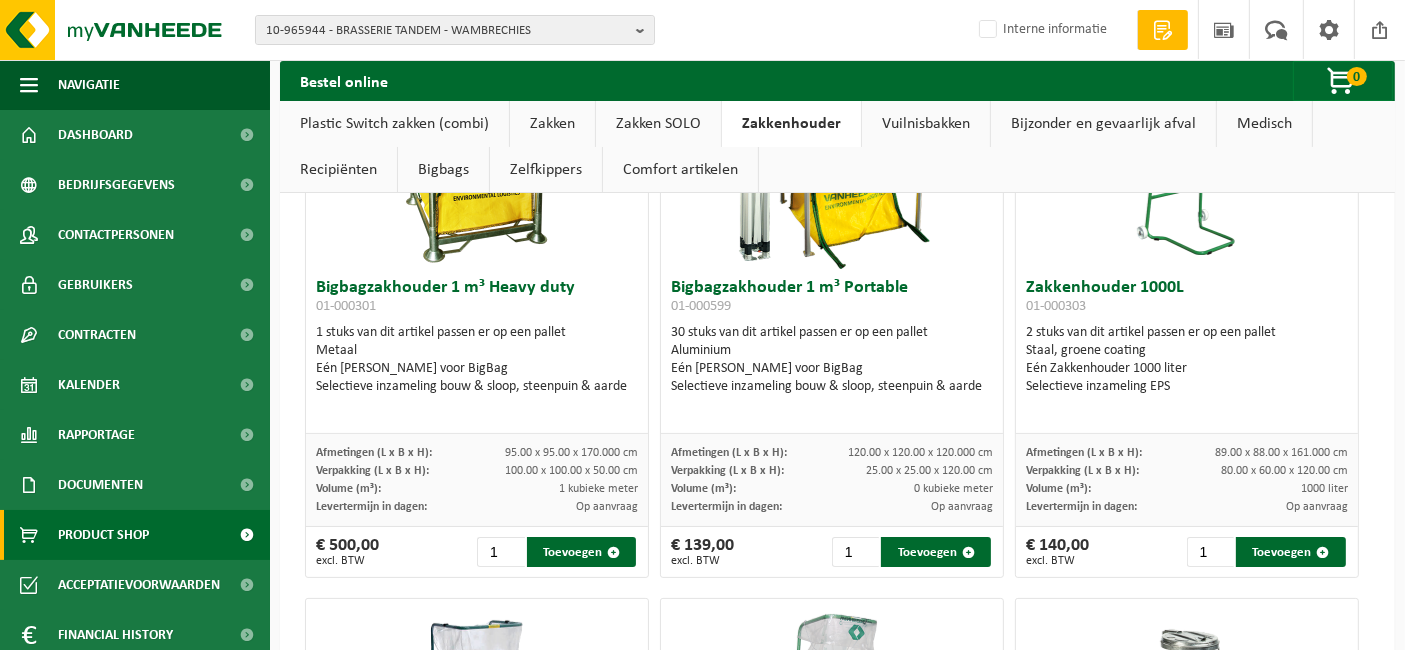 scroll, scrollTop: 0, scrollLeft: 0, axis: both 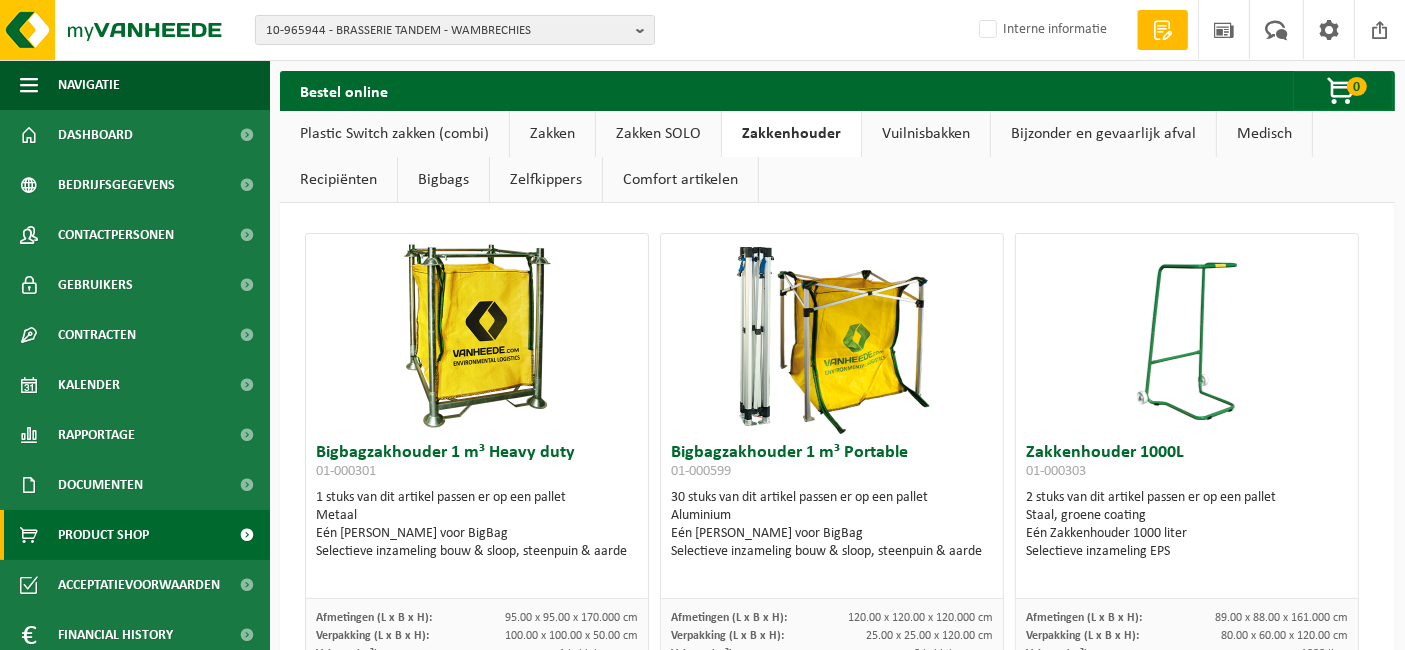 click on "Plastic Switch zakken (combi)" at bounding box center [394, 134] 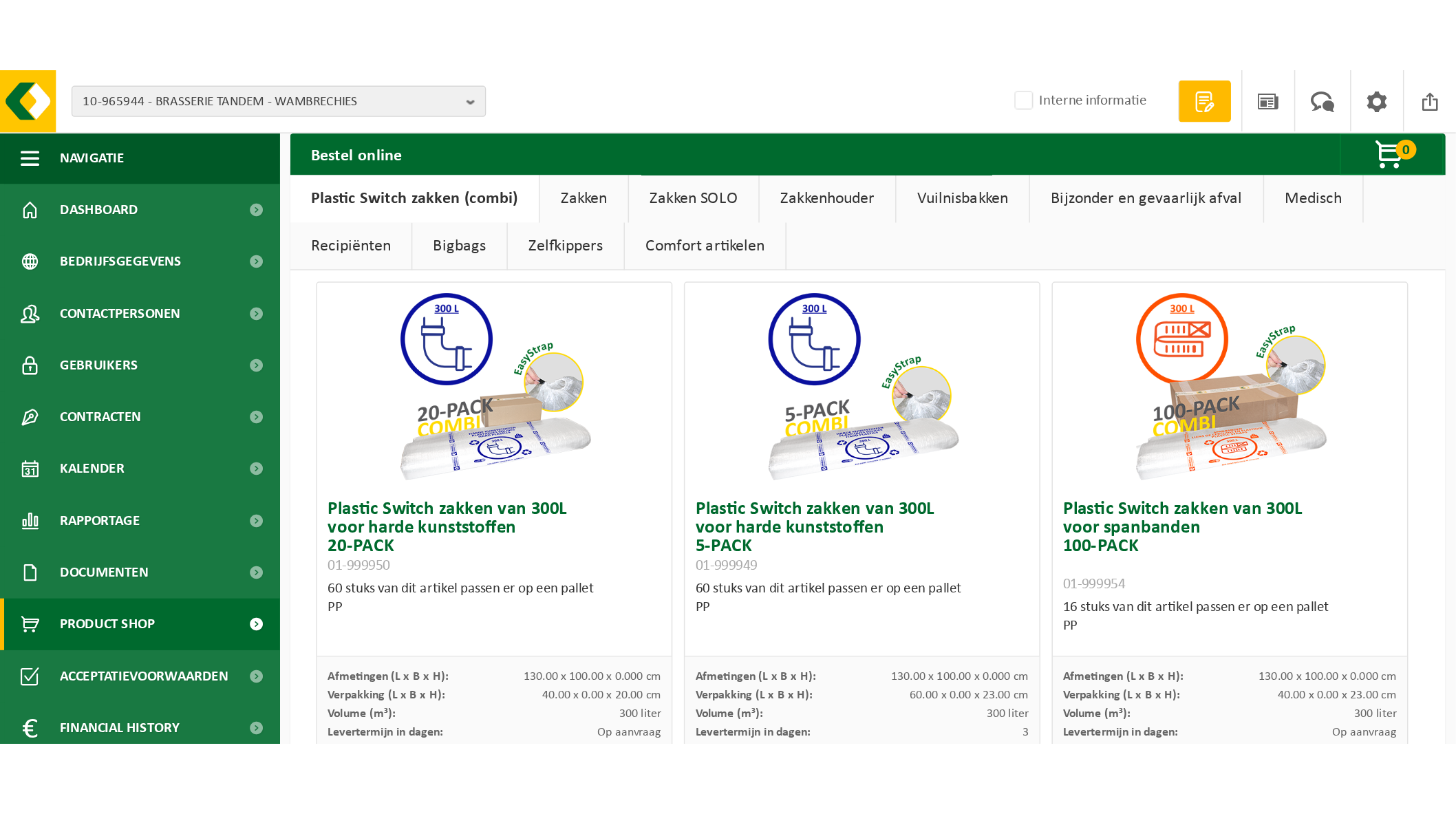 scroll, scrollTop: 76, scrollLeft: 0, axis: vertical 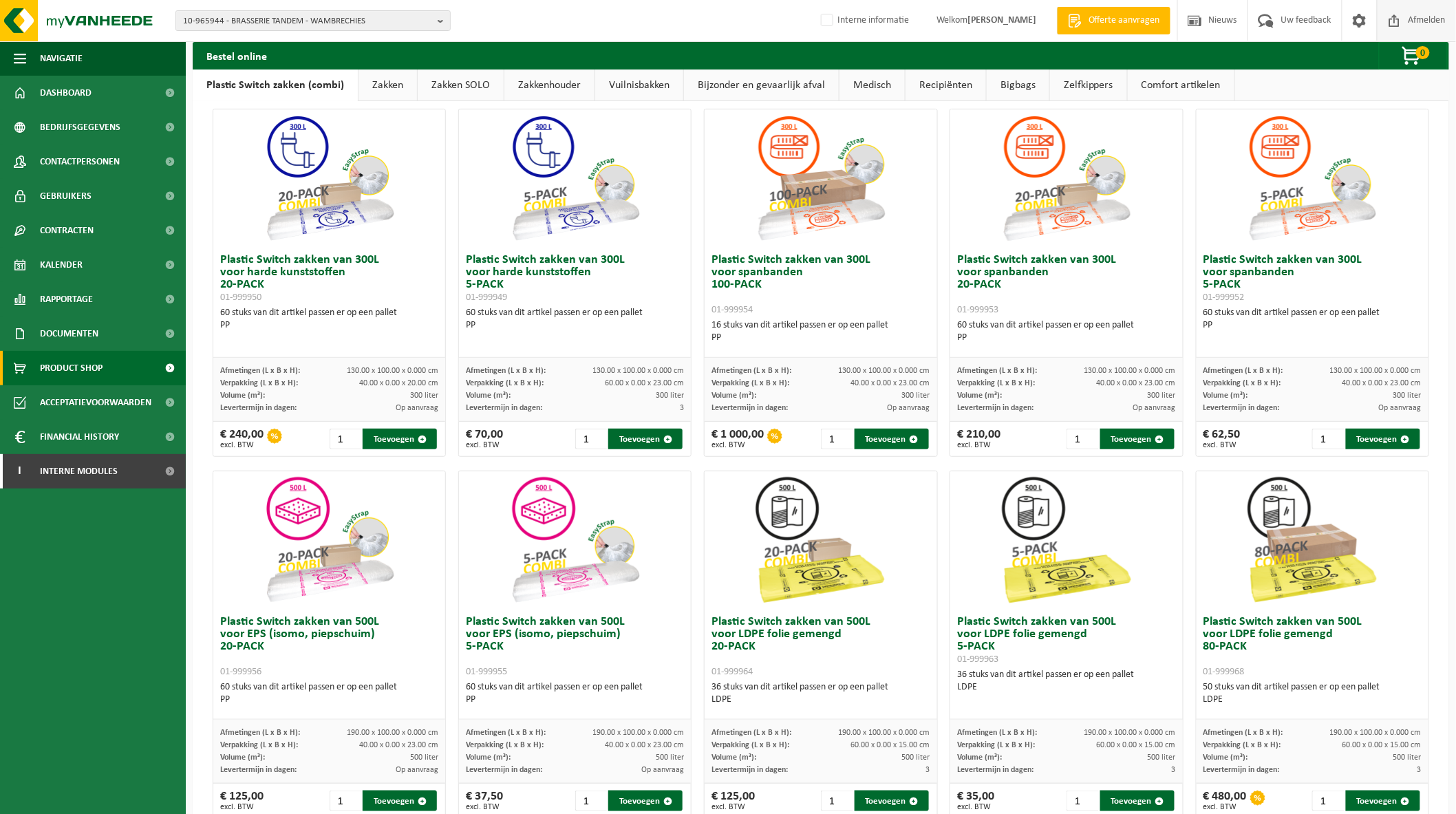 click on "Afmelden" at bounding box center (1416, 20) 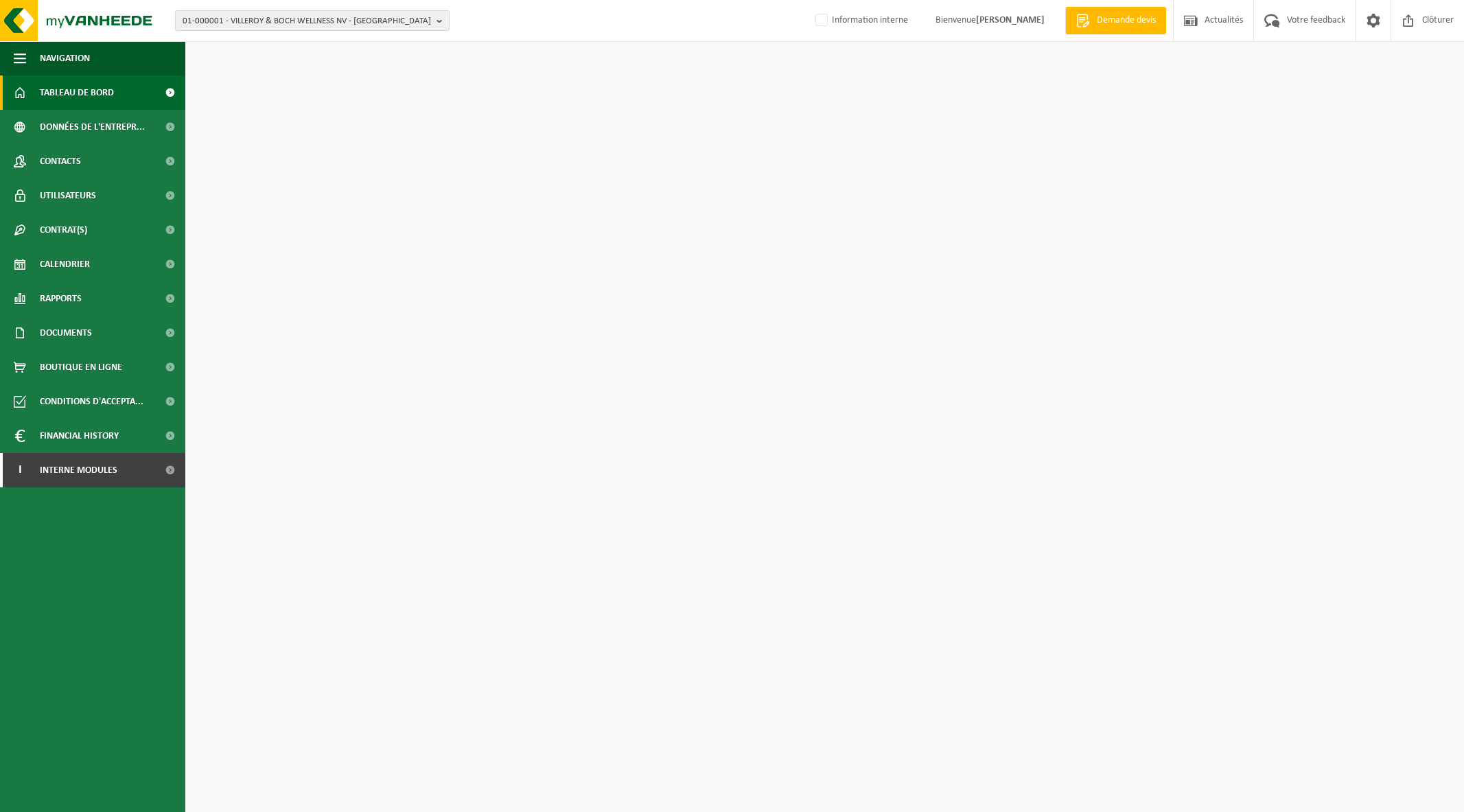 scroll, scrollTop: 0, scrollLeft: 0, axis: both 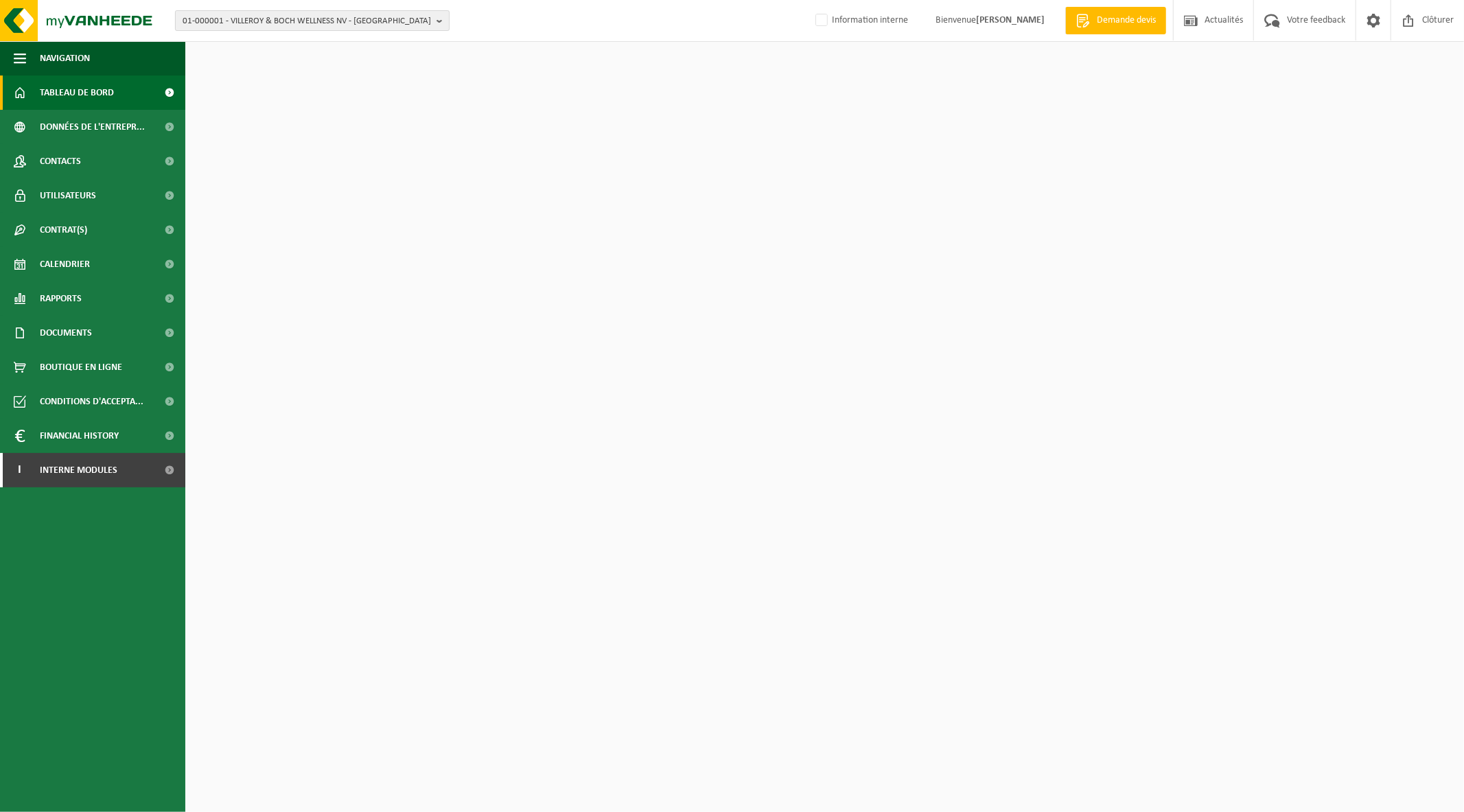 click on "01-000001 - VILLEROY & BOCH WELLNESS NV - ROESELARE" at bounding box center (307, 21) 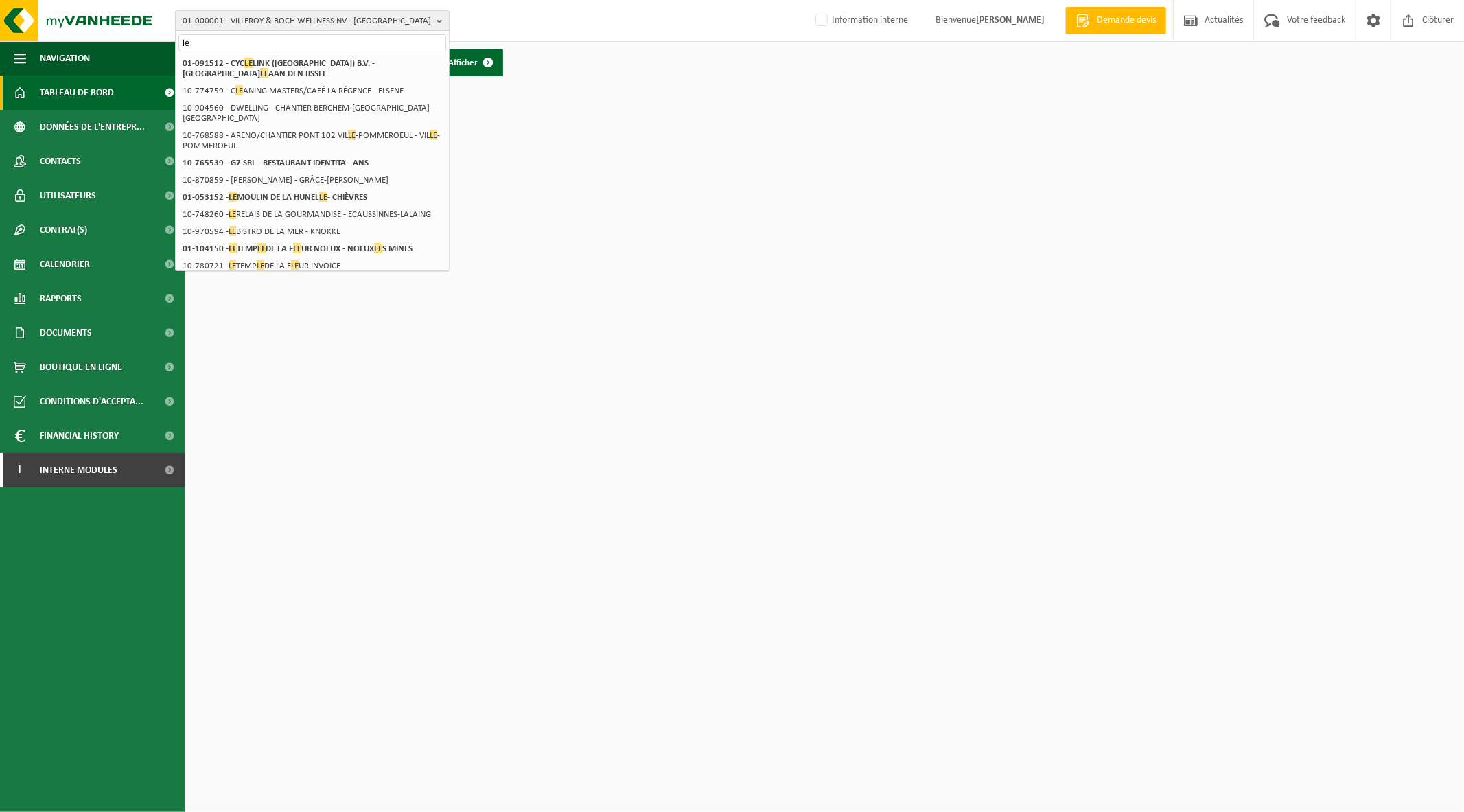 type on "l" 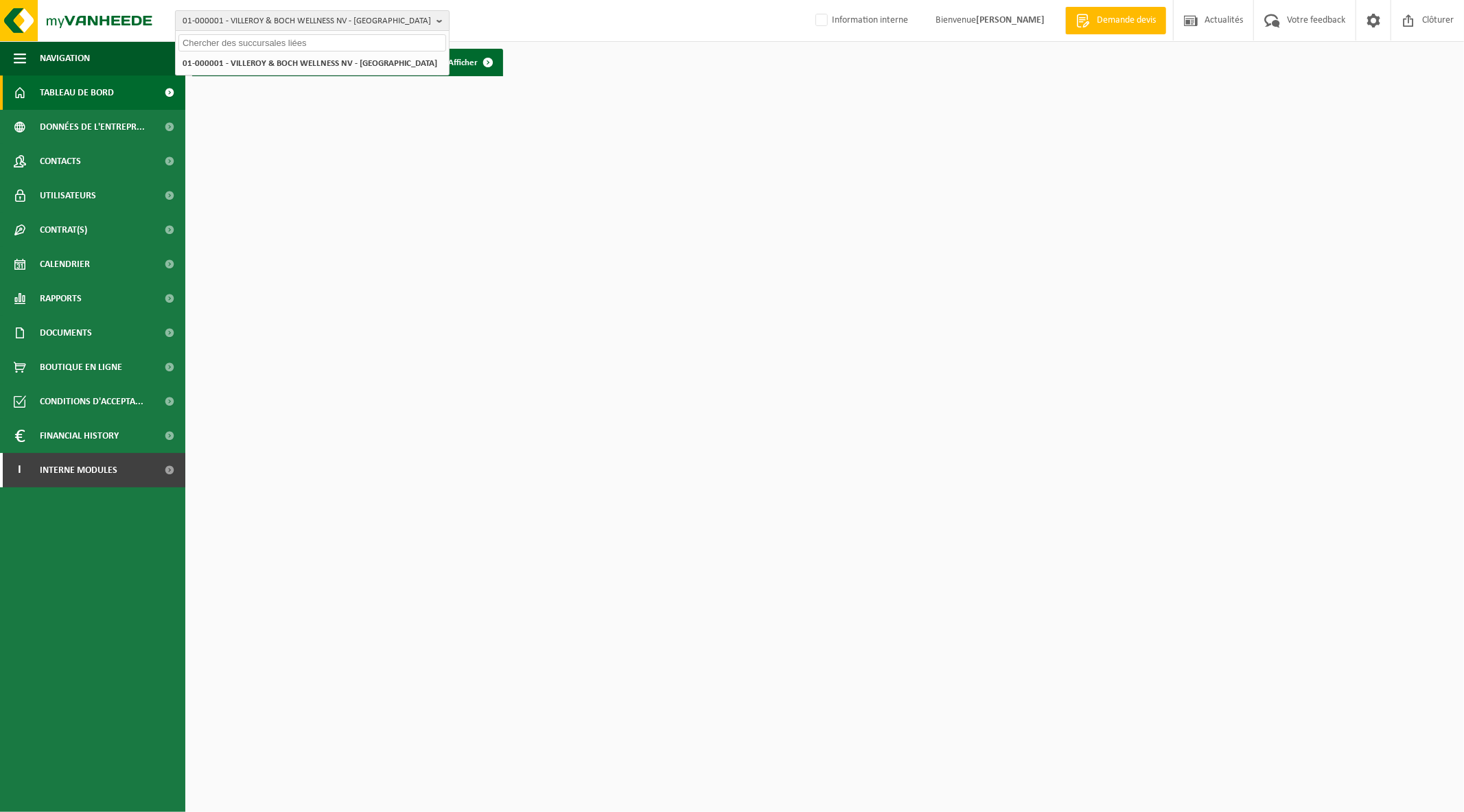 type on "l" 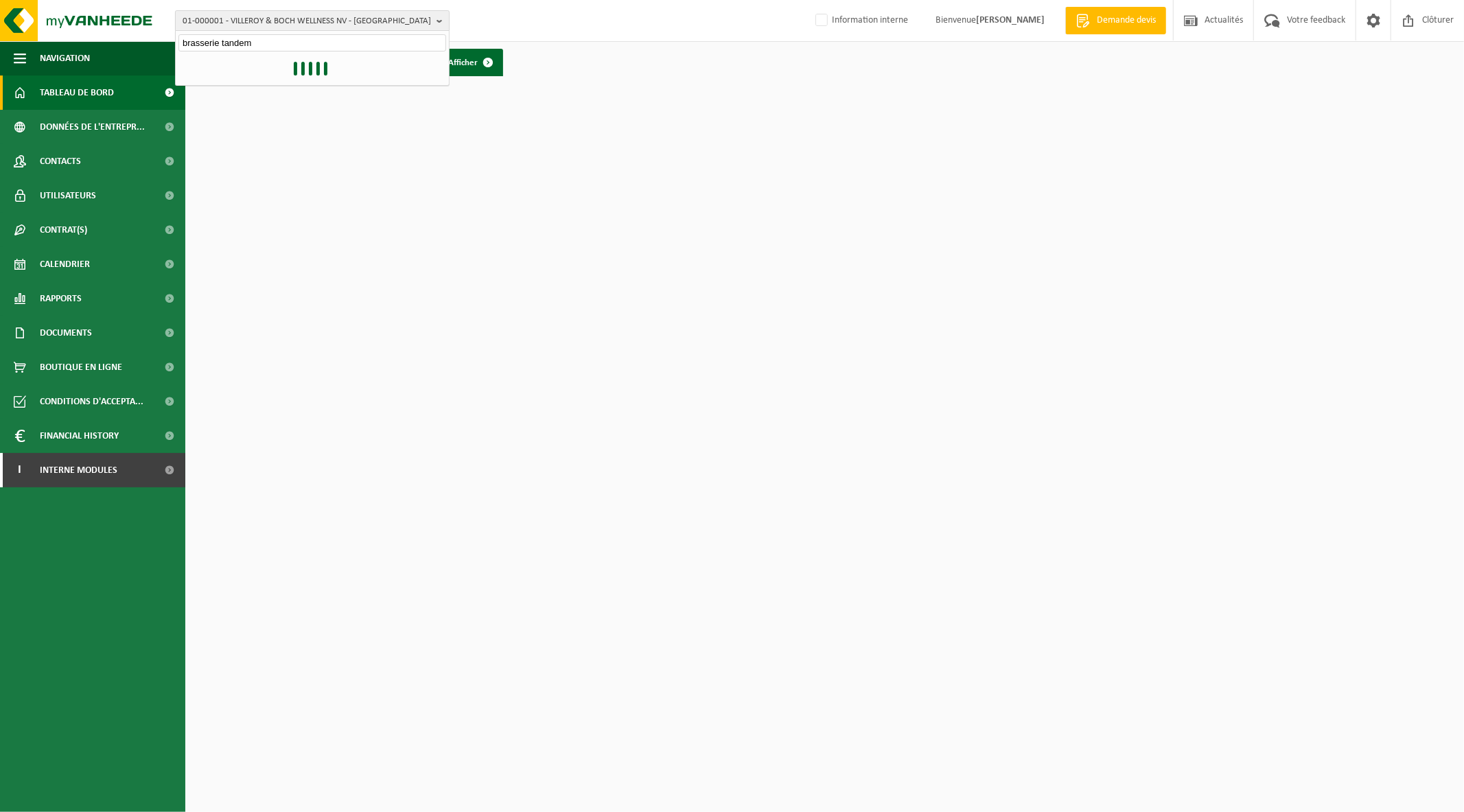 type on "brasserie tandem" 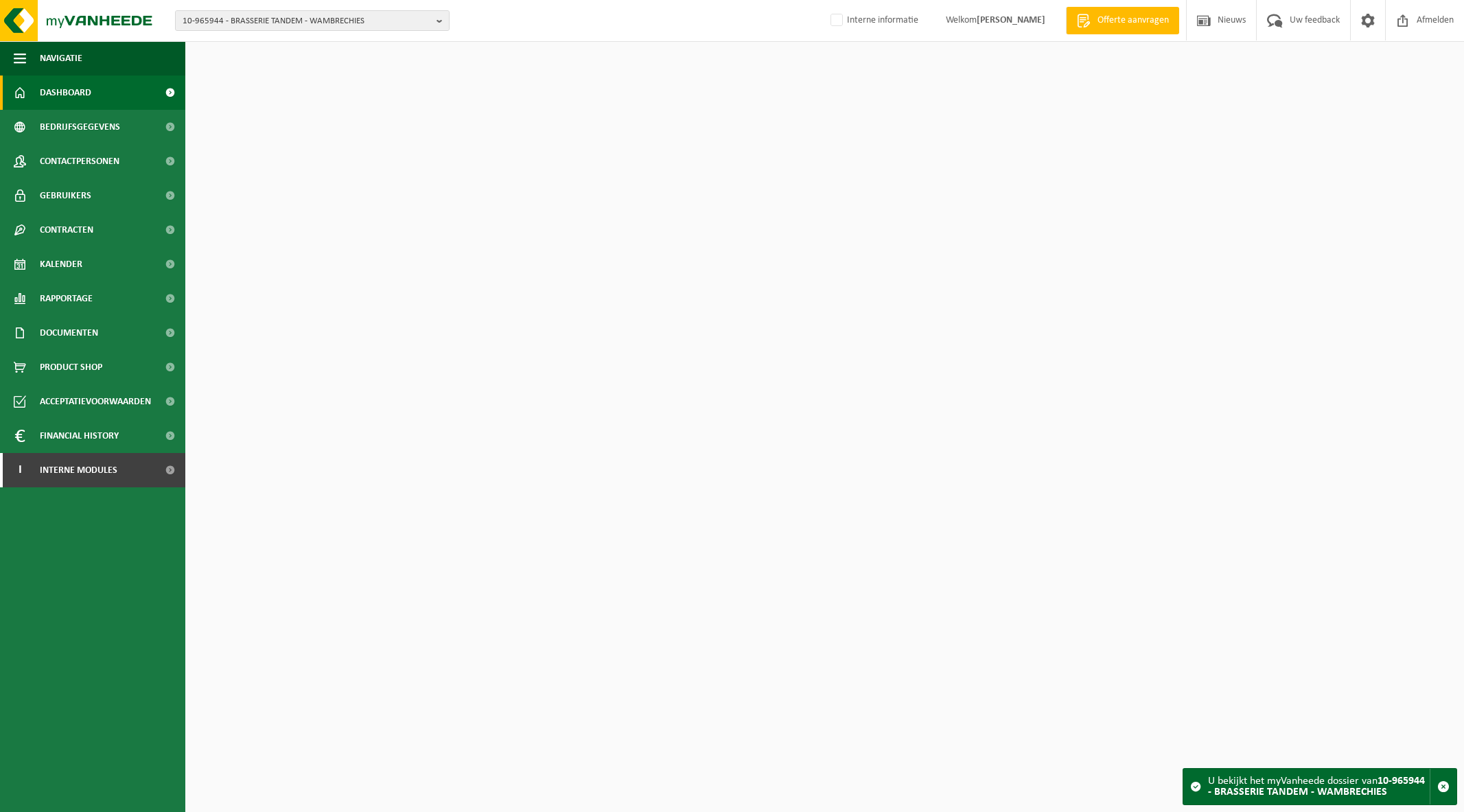 scroll, scrollTop: 0, scrollLeft: 0, axis: both 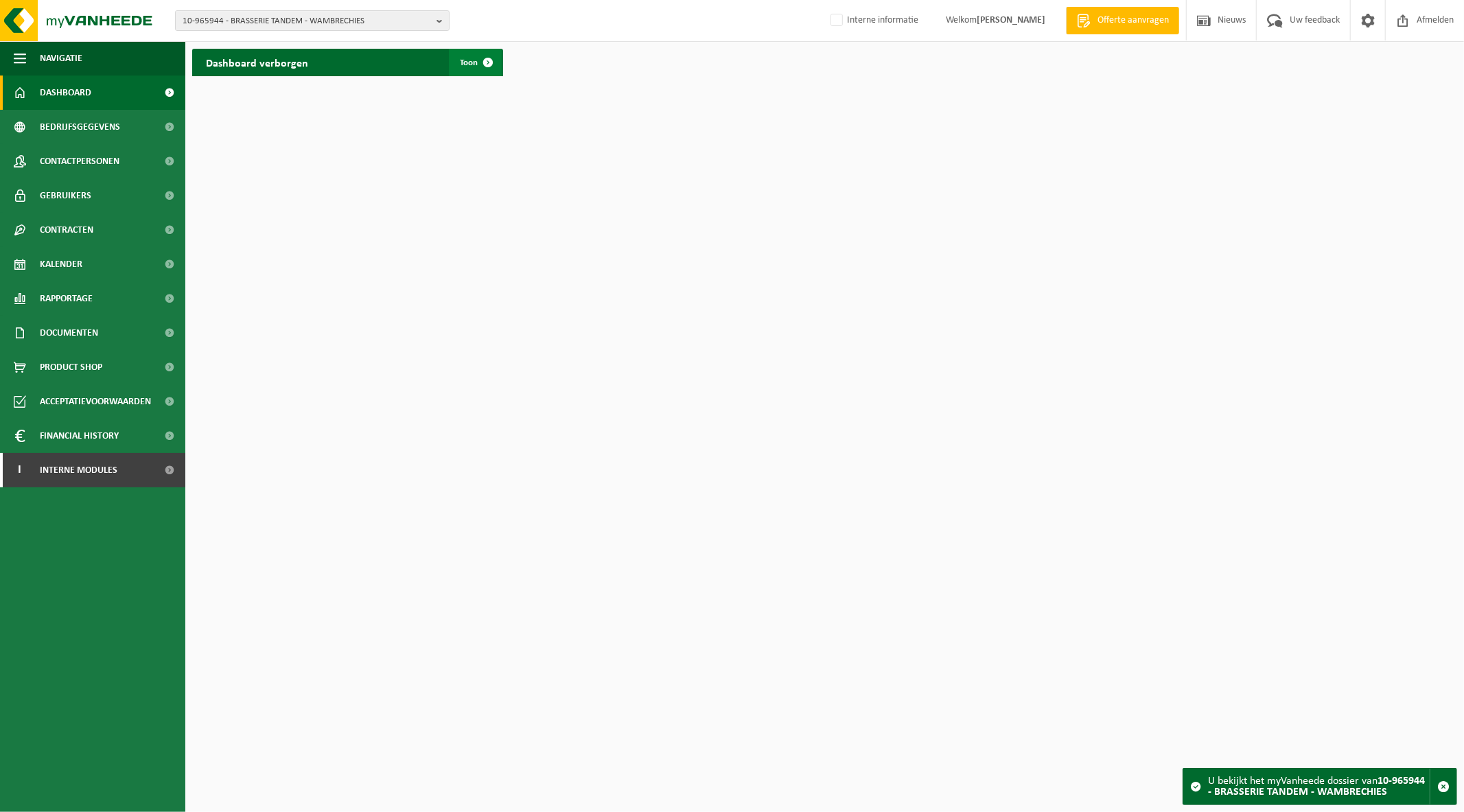 click on "Toon" at bounding box center [475, 62] 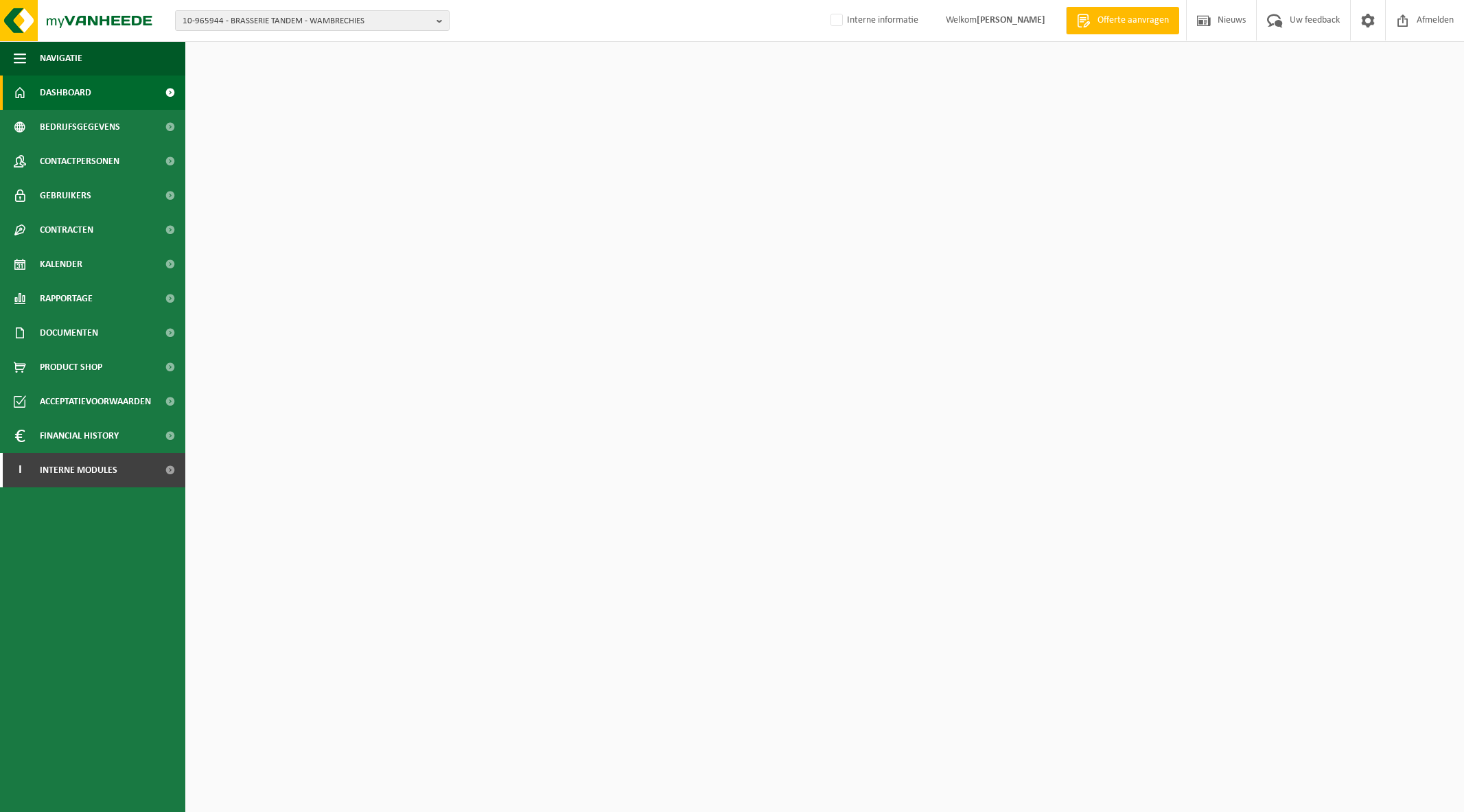 scroll, scrollTop: 0, scrollLeft: 0, axis: both 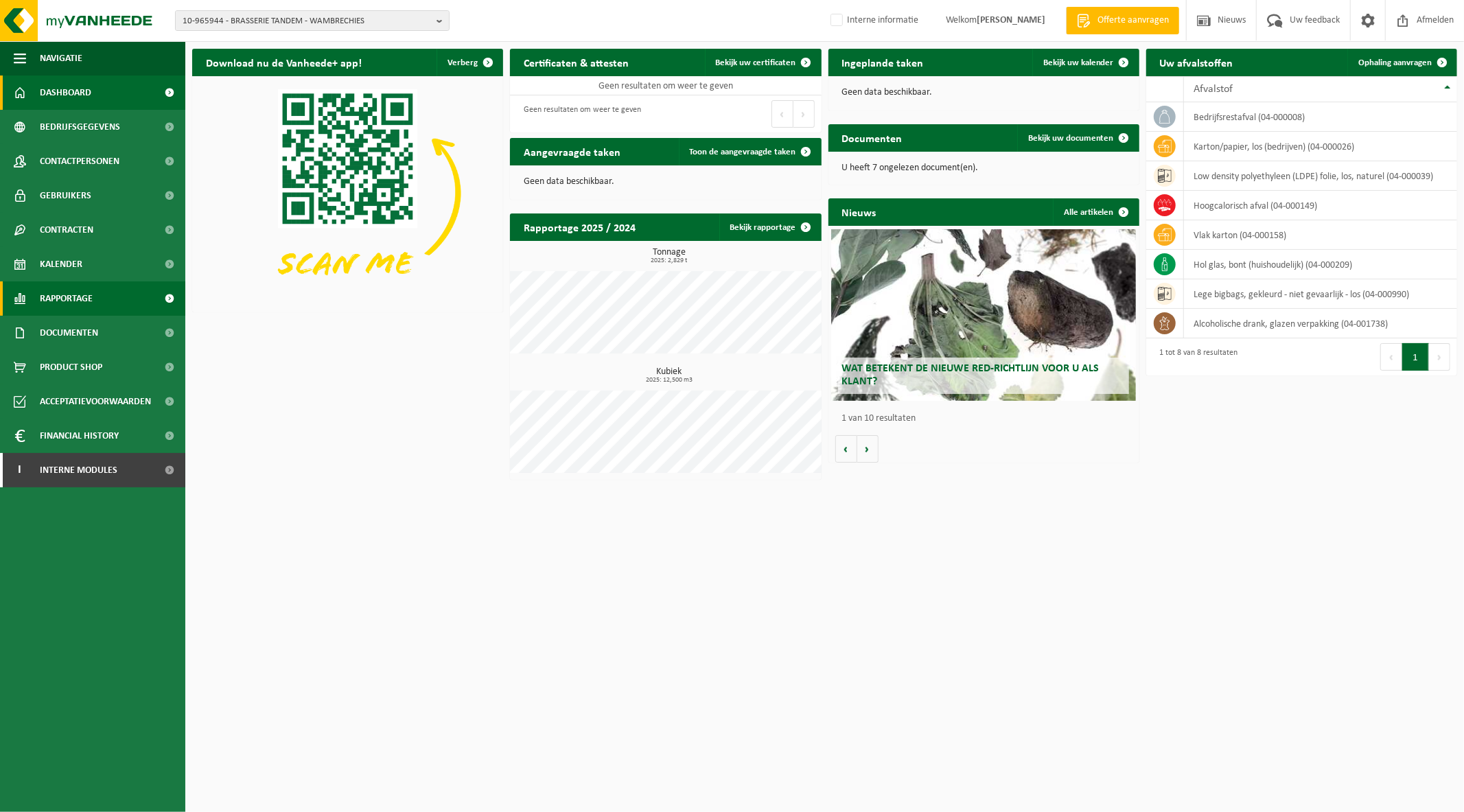 click on "Rapportage" at bounding box center [66, 299] 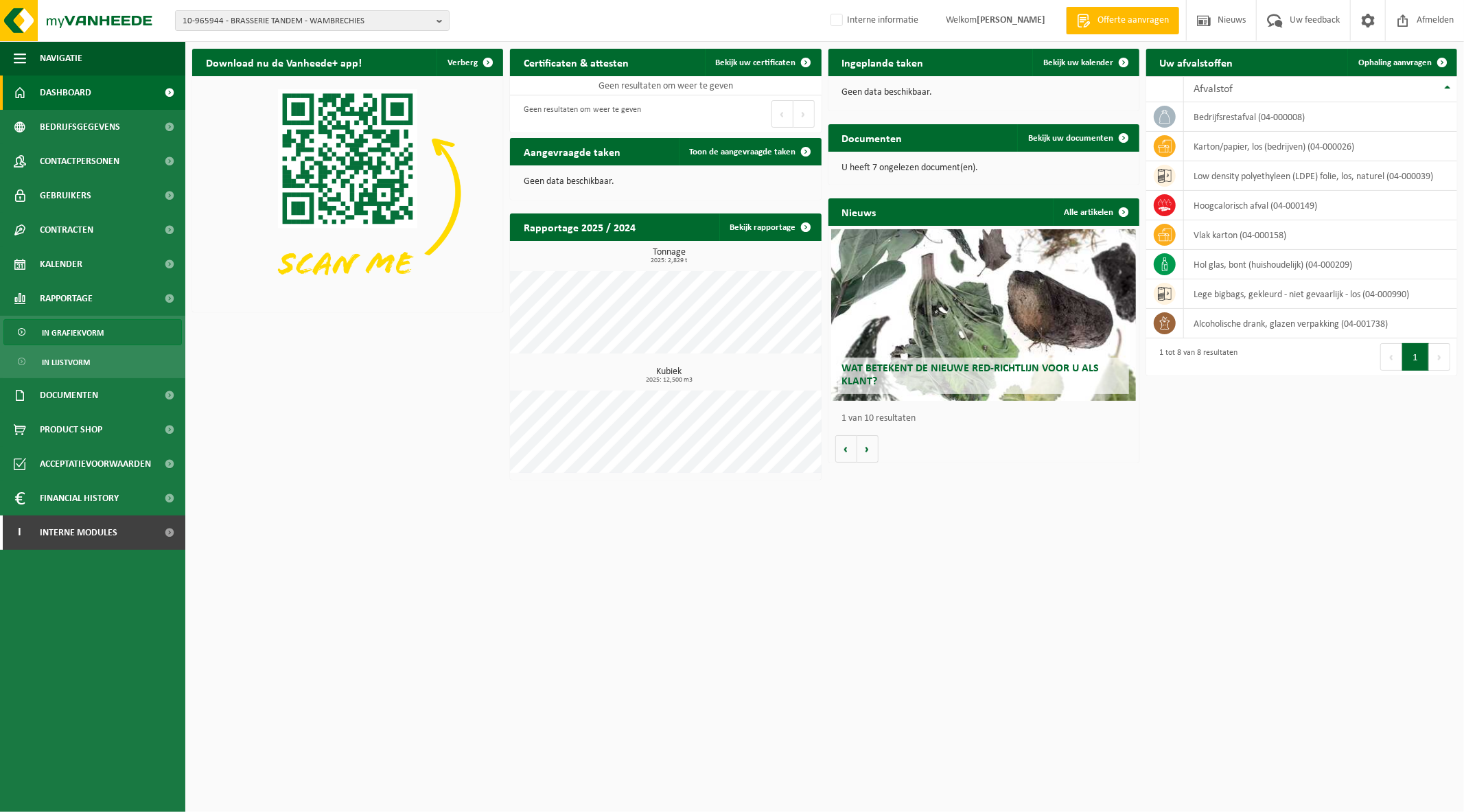 click on "In grafiekvorm" at bounding box center [73, 333] 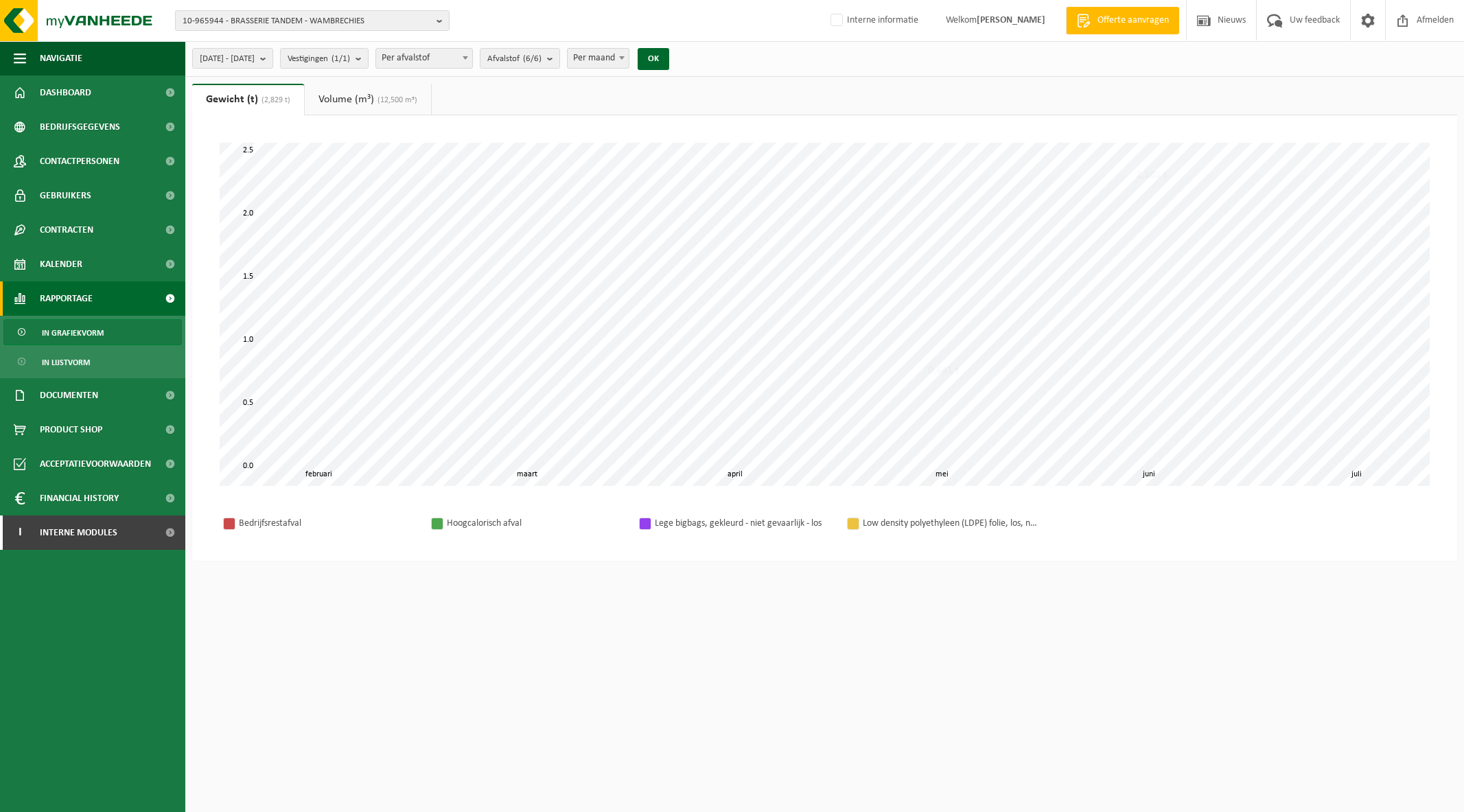 scroll, scrollTop: 0, scrollLeft: 0, axis: both 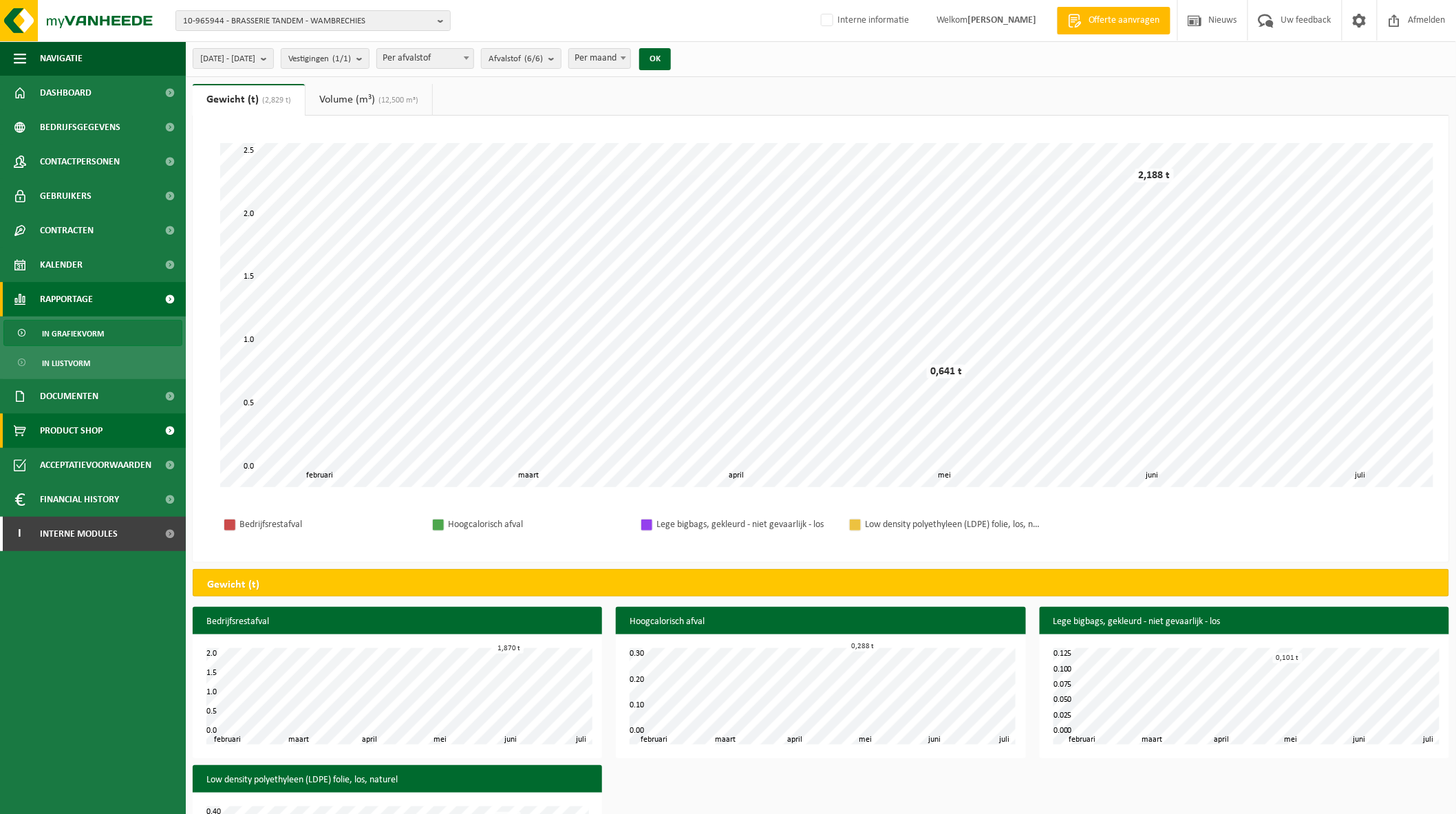 click on "Product Shop" at bounding box center [71, 431] 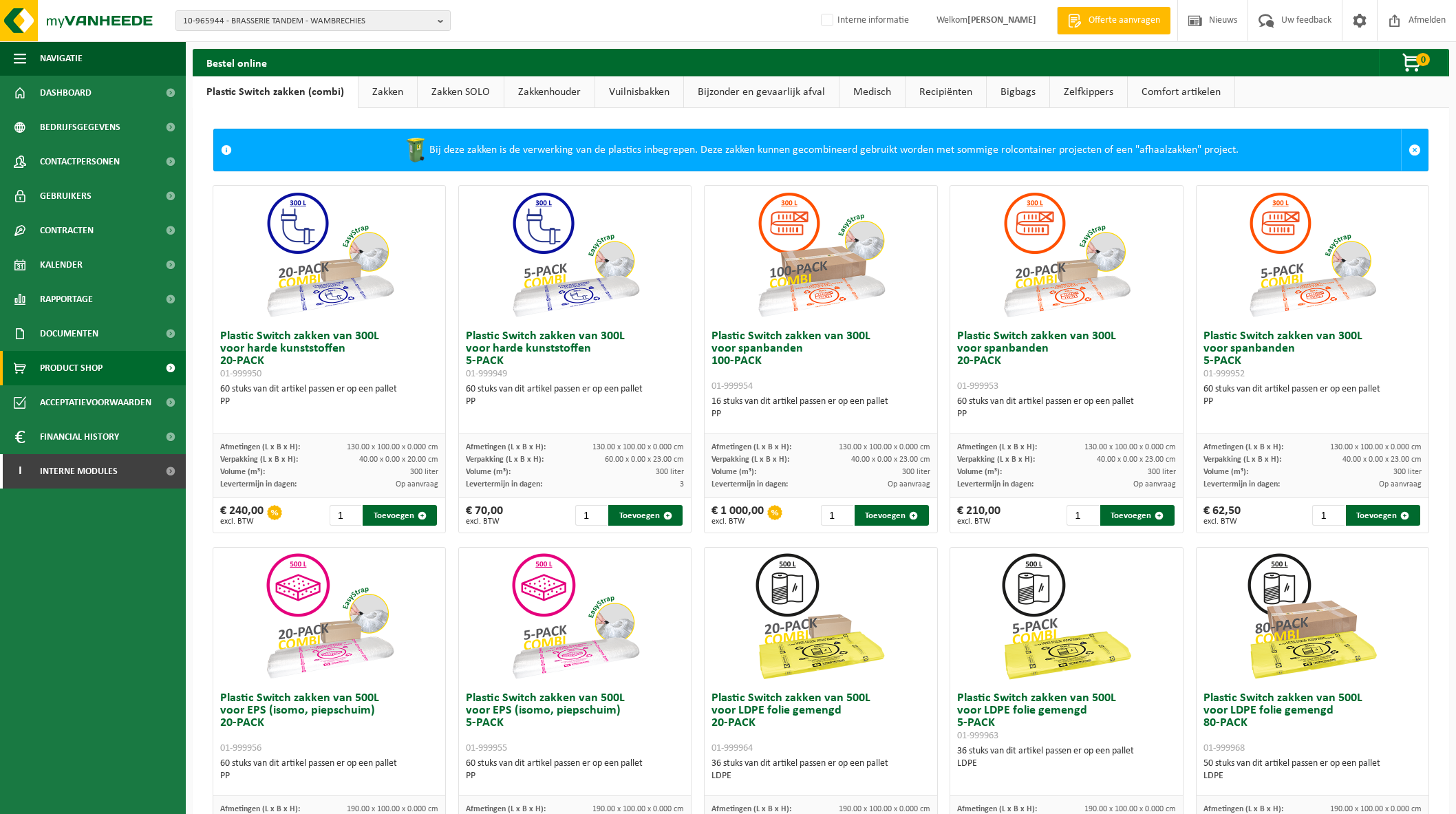 scroll, scrollTop: 0, scrollLeft: 0, axis: both 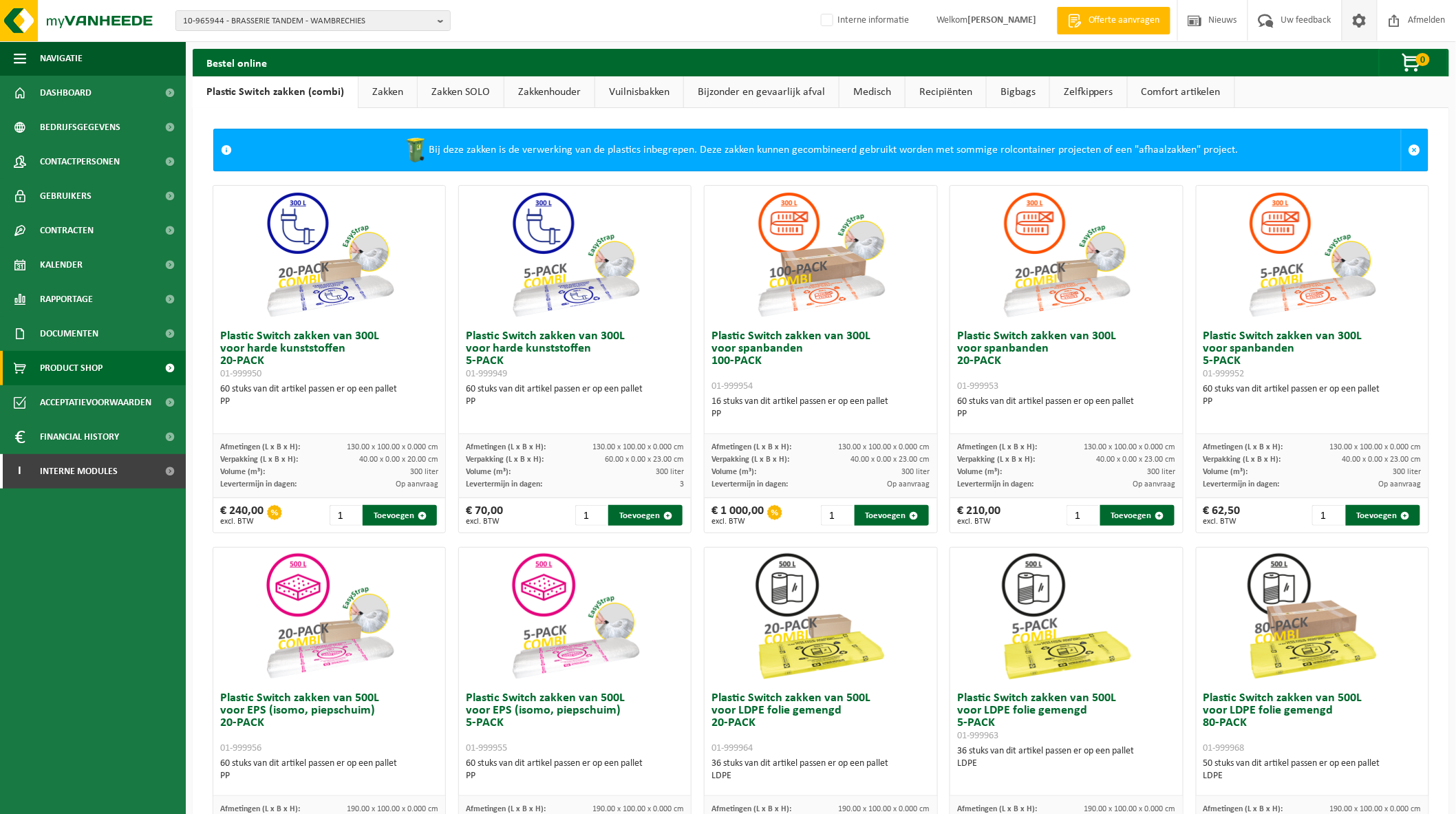 click at bounding box center [1360, 20] 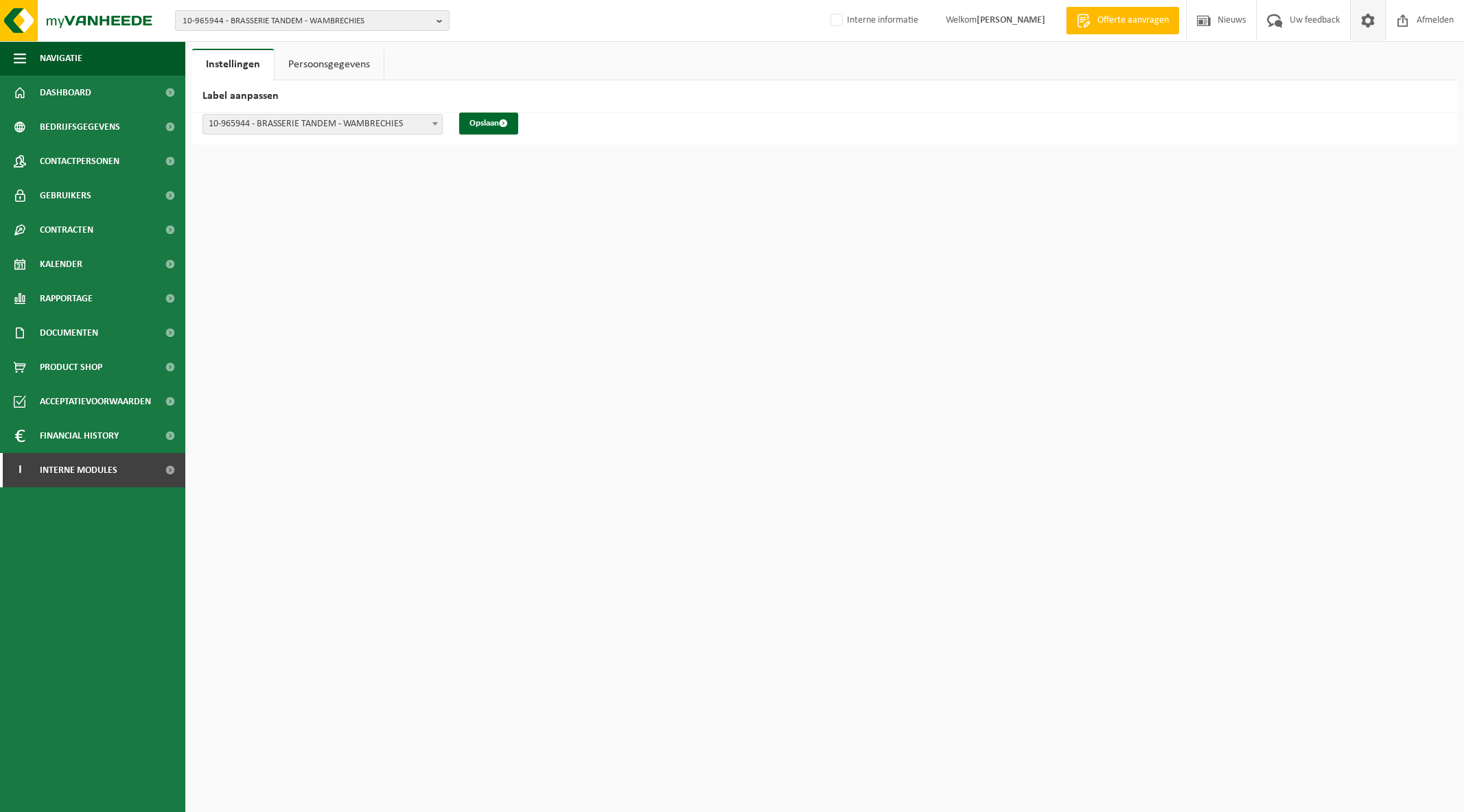 scroll, scrollTop: 0, scrollLeft: 0, axis: both 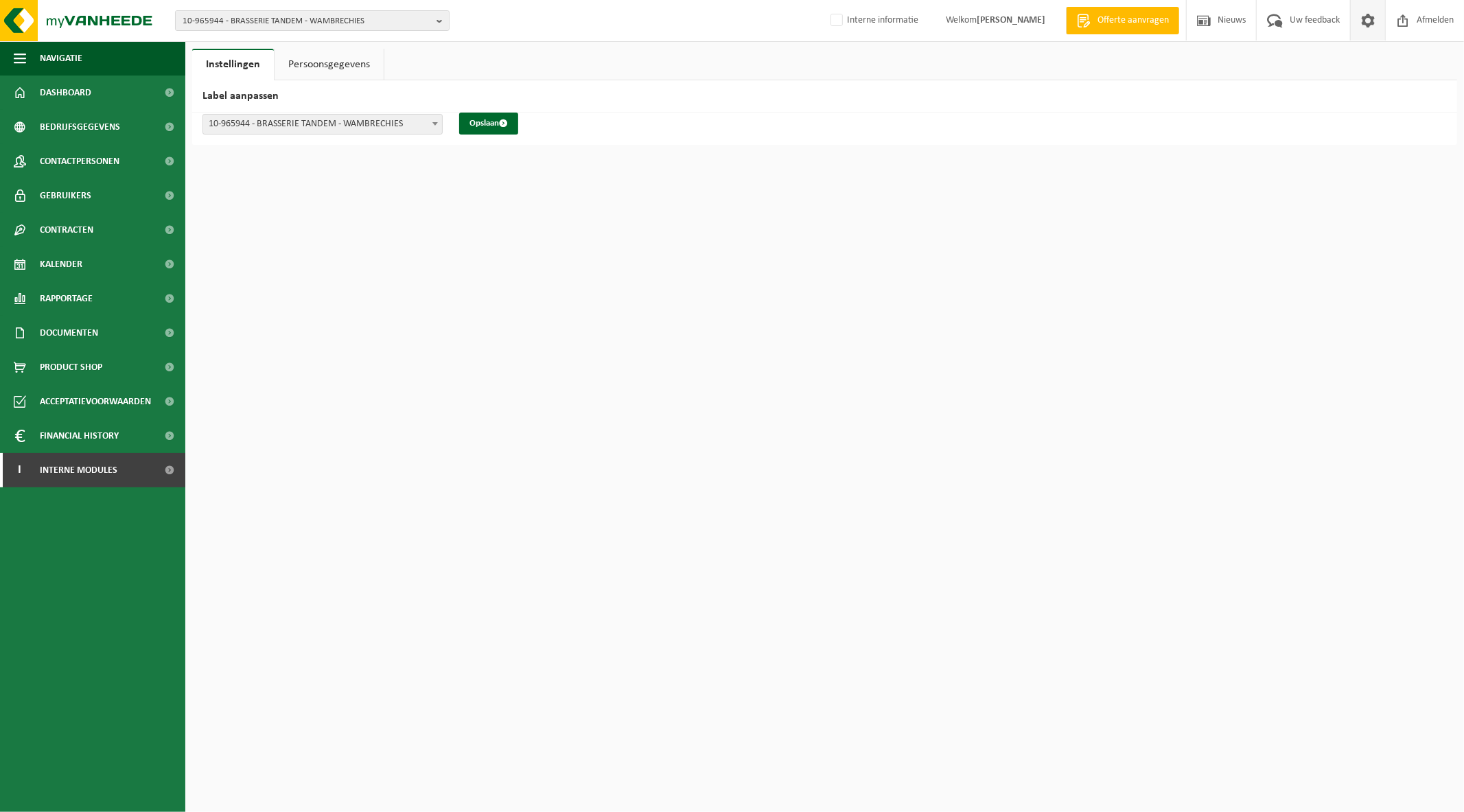 click on "Persoonsgegevens" at bounding box center [329, 65] 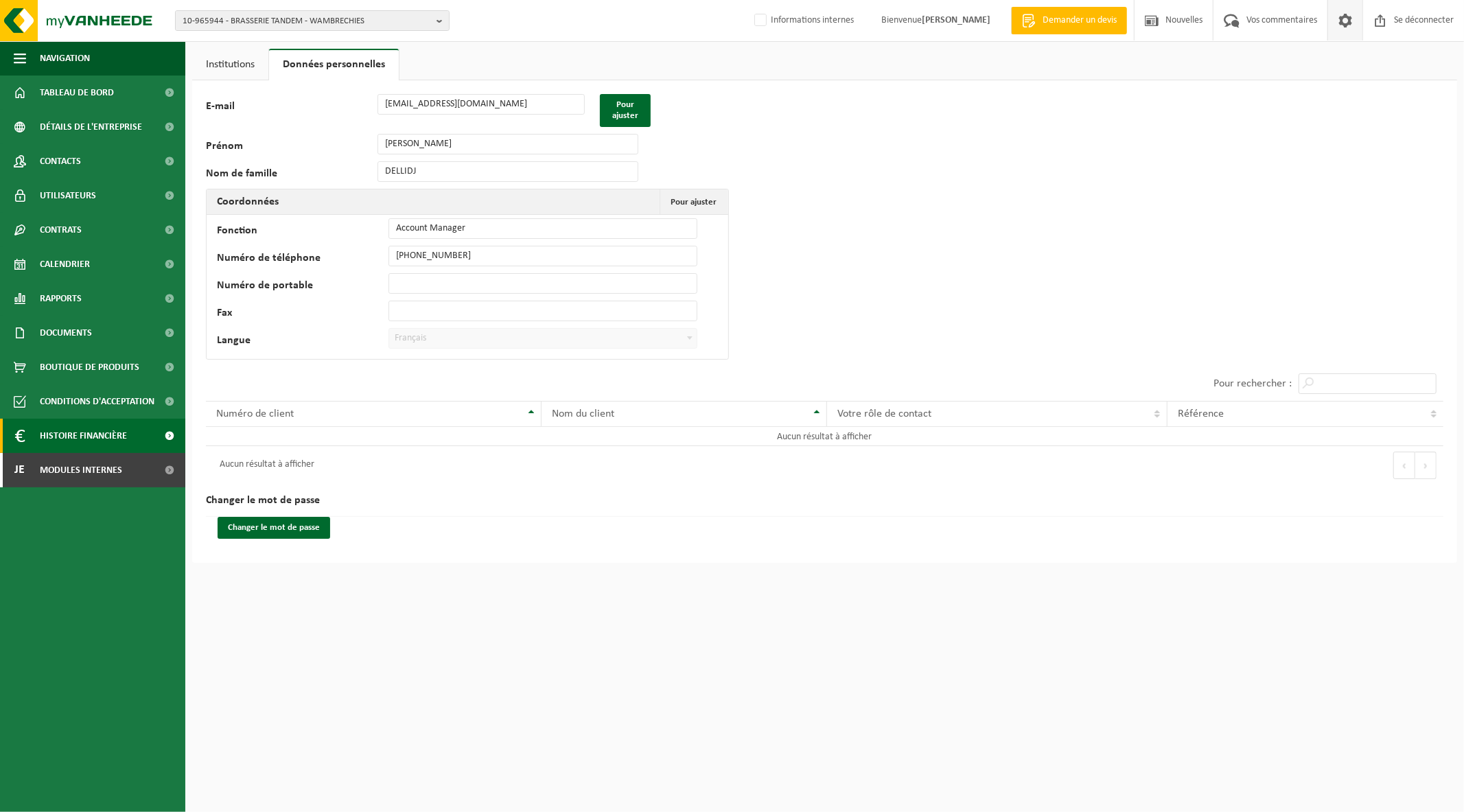 click on "Histoire financière" at bounding box center (83, 436) 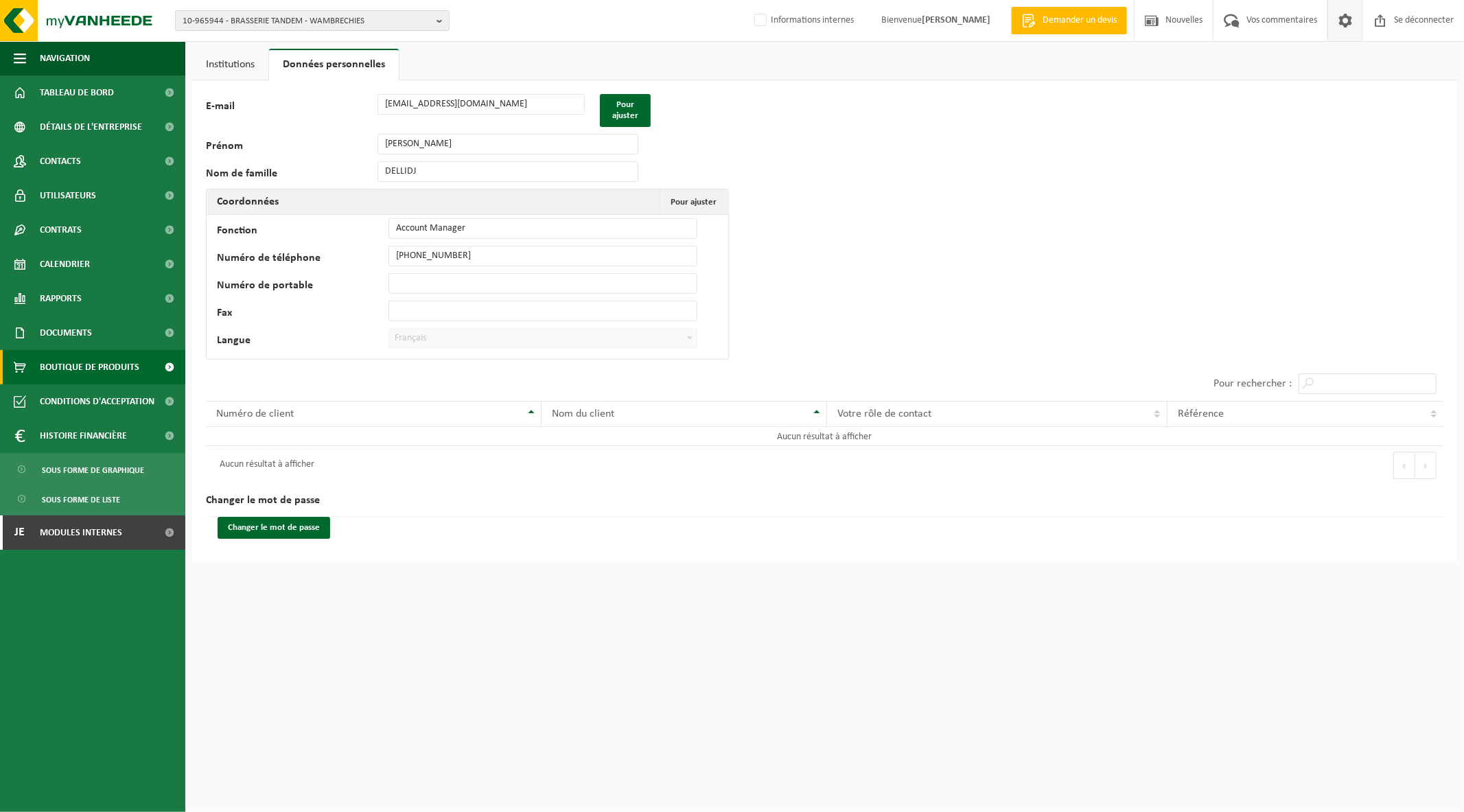 click on "Boutique de produits" at bounding box center (89, 367) 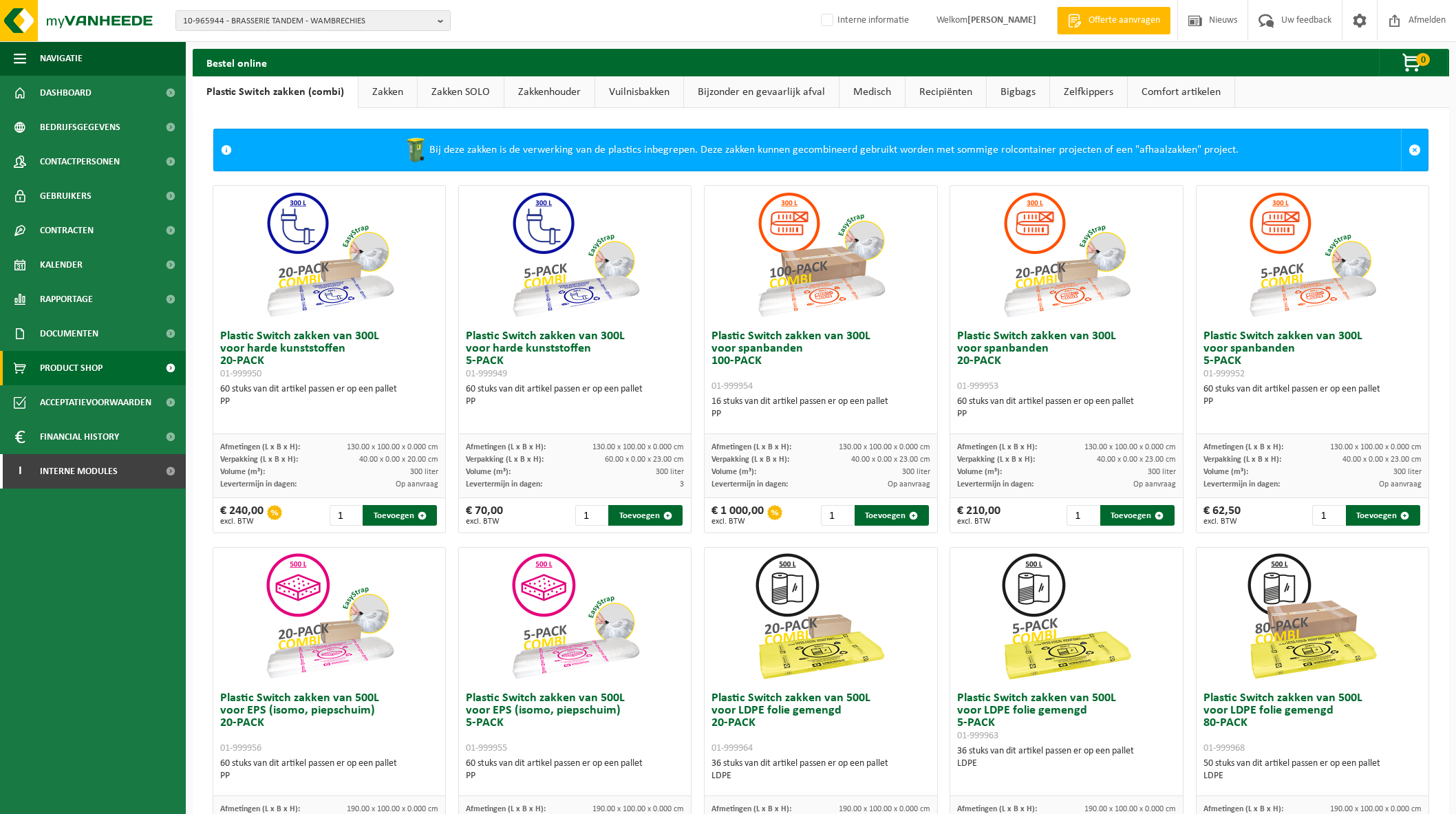 scroll, scrollTop: 0, scrollLeft: 0, axis: both 